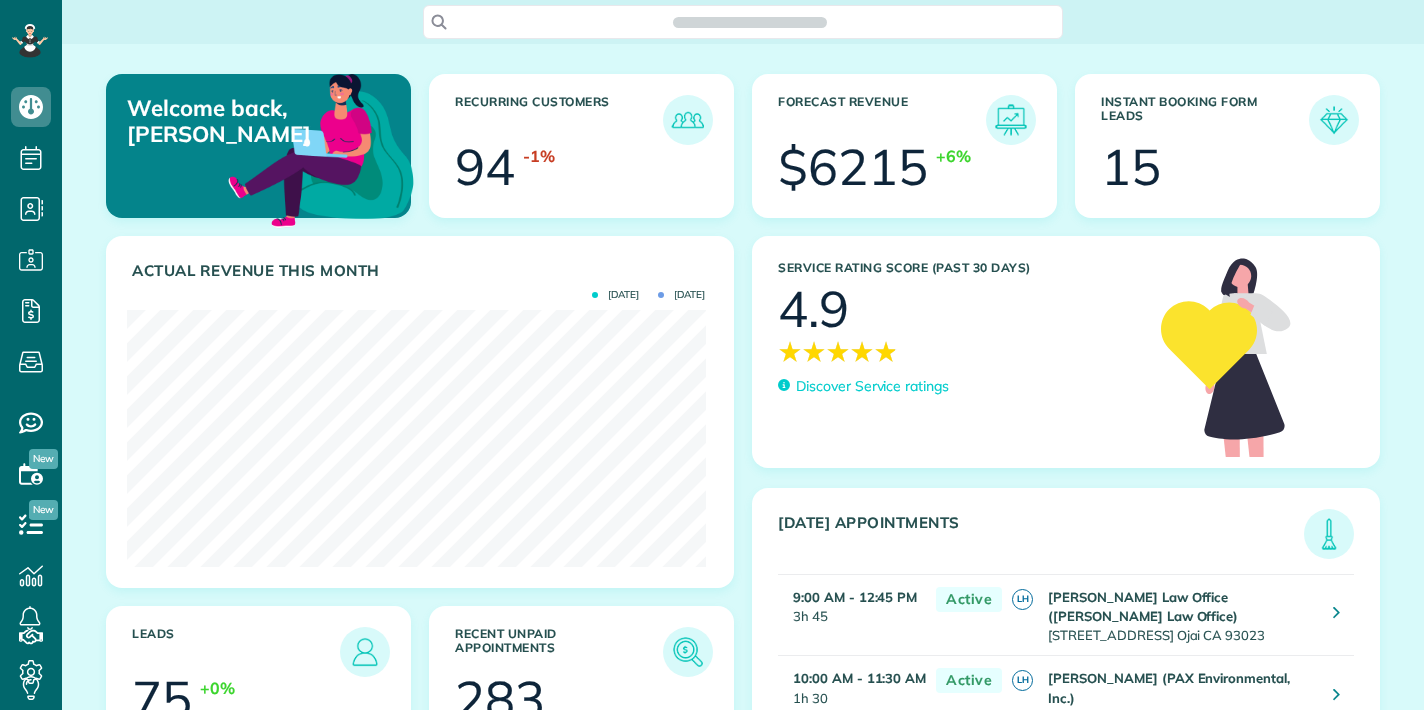 scroll, scrollTop: 0, scrollLeft: 0, axis: both 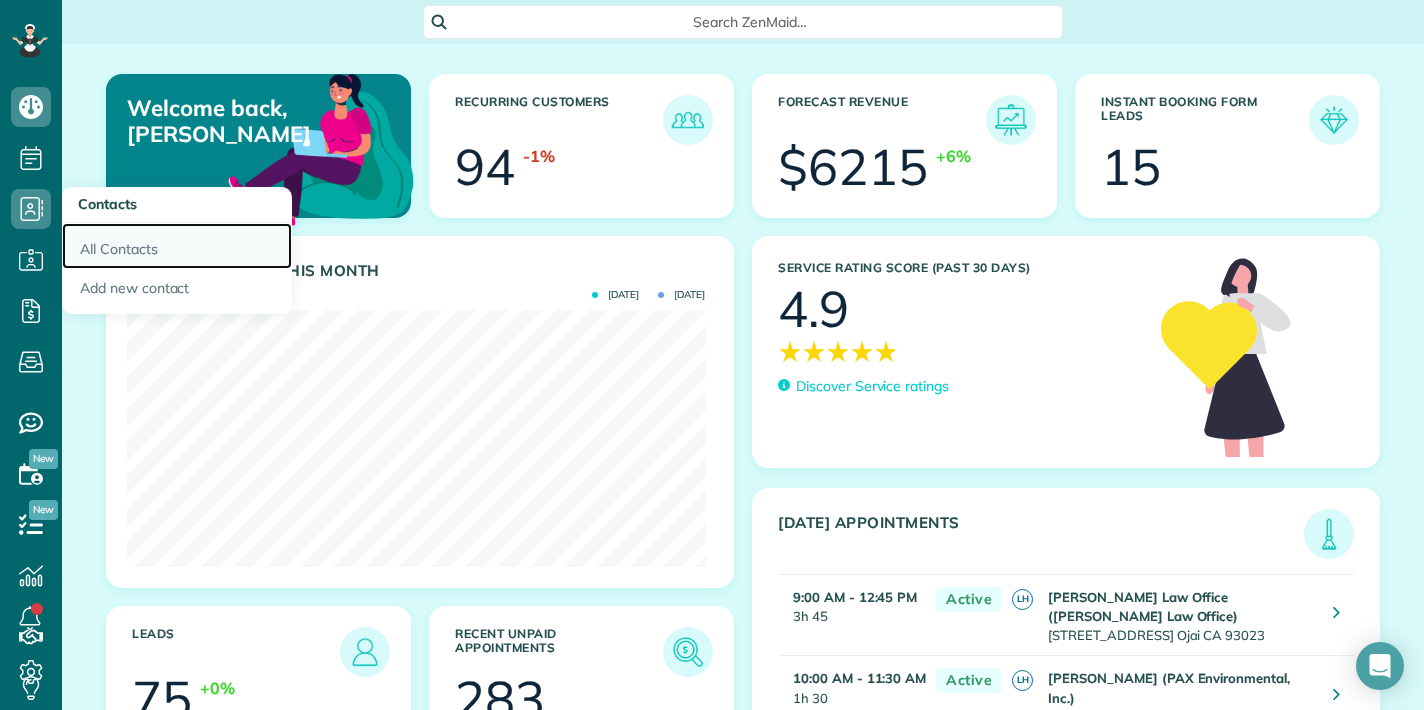 click on "All Contacts" at bounding box center (177, 246) 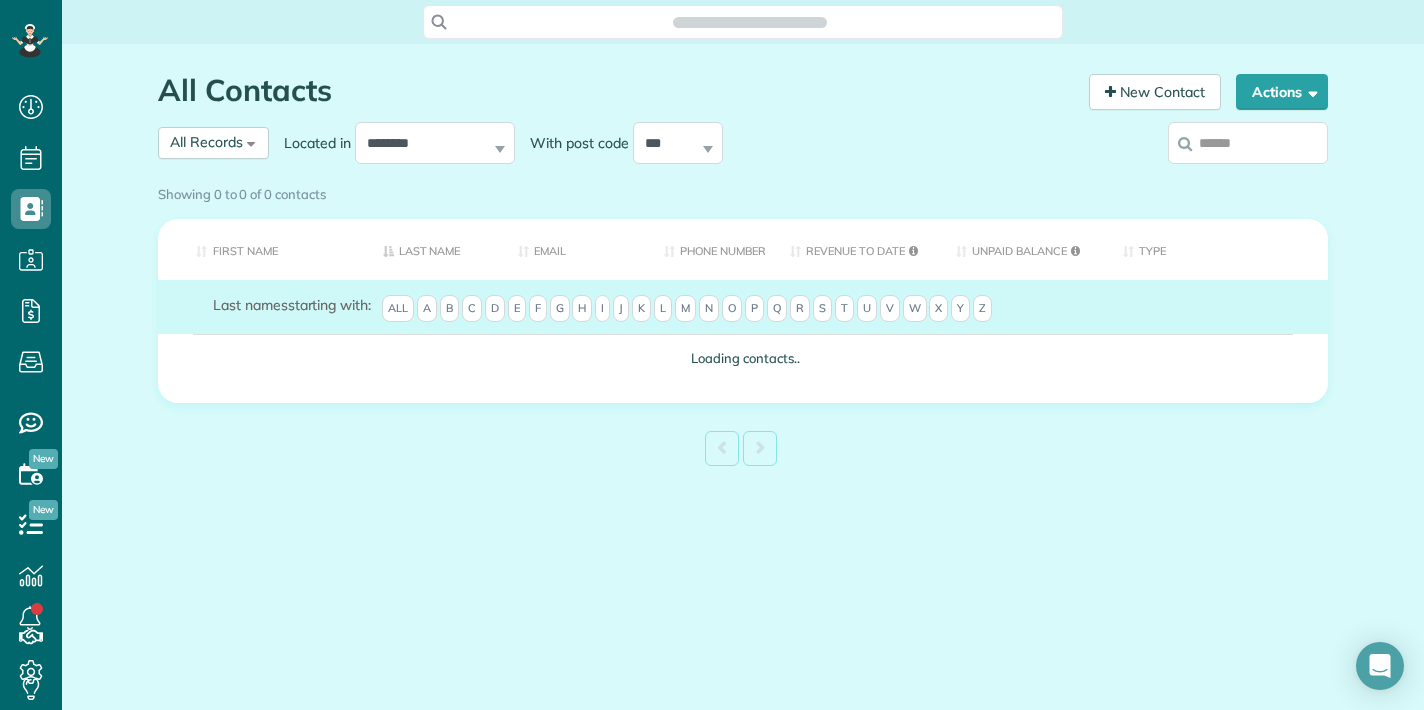 scroll, scrollTop: 0, scrollLeft: 0, axis: both 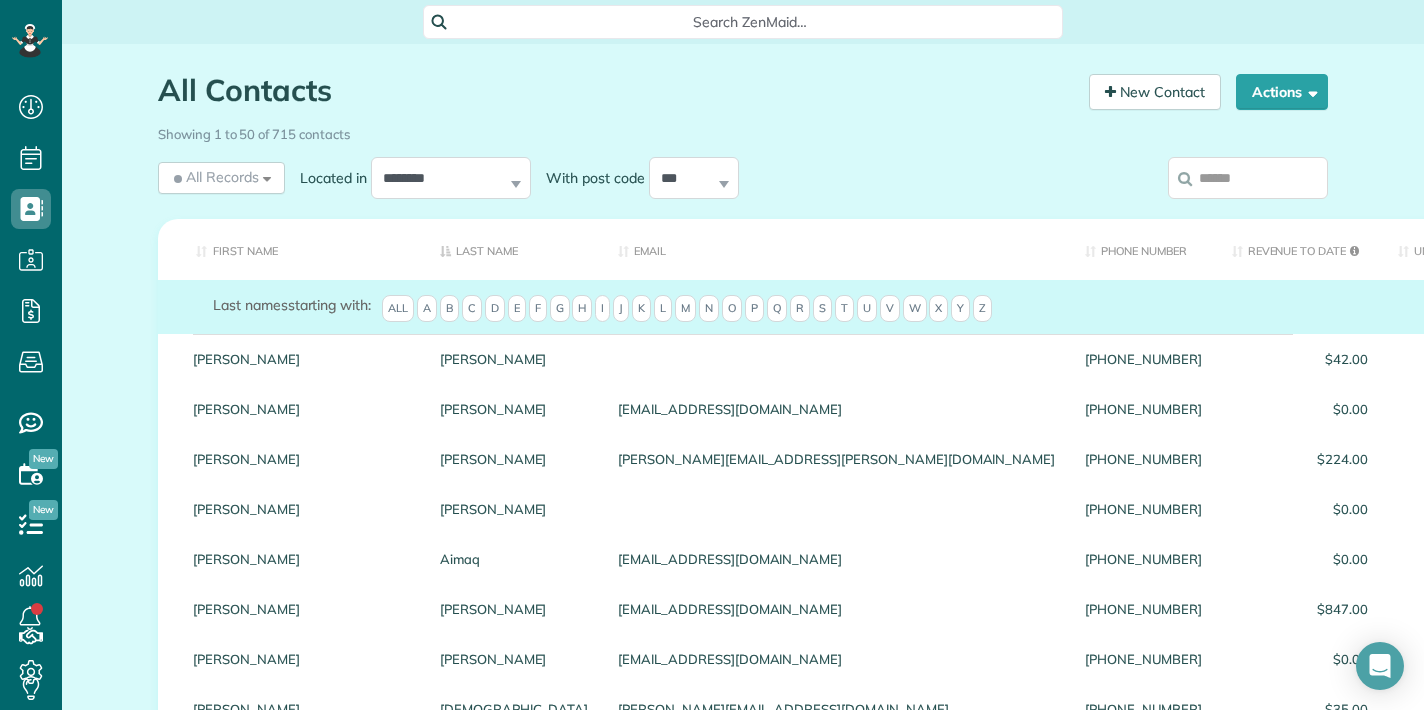 click at bounding box center [1248, 178] 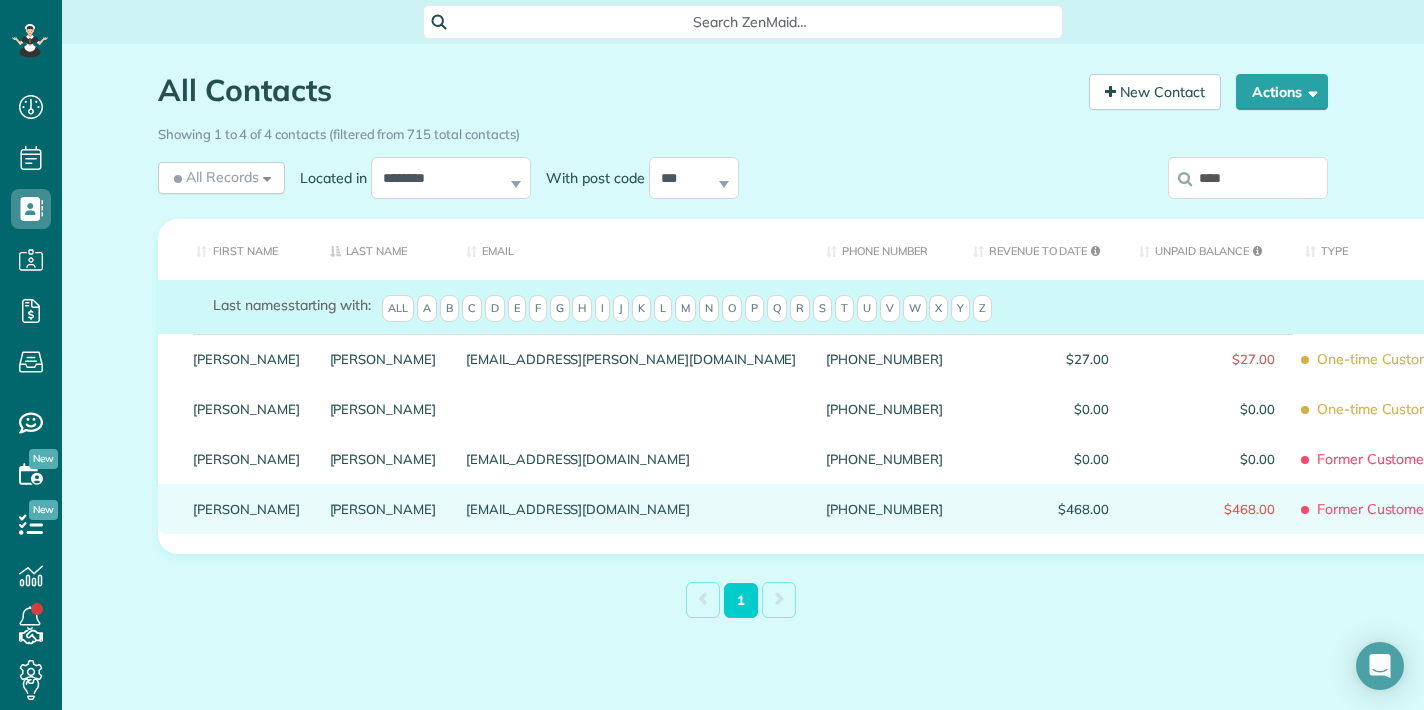 type on "****" 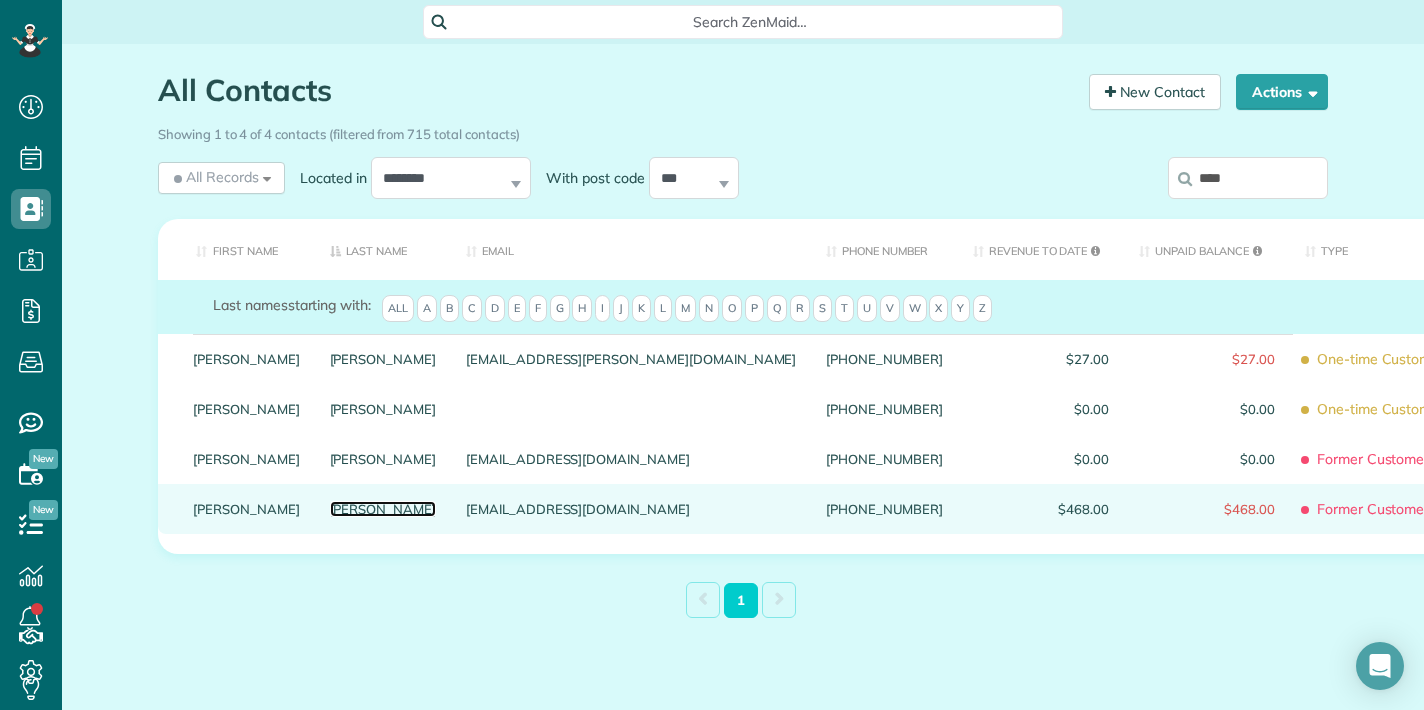 click on "Wong" at bounding box center (383, 509) 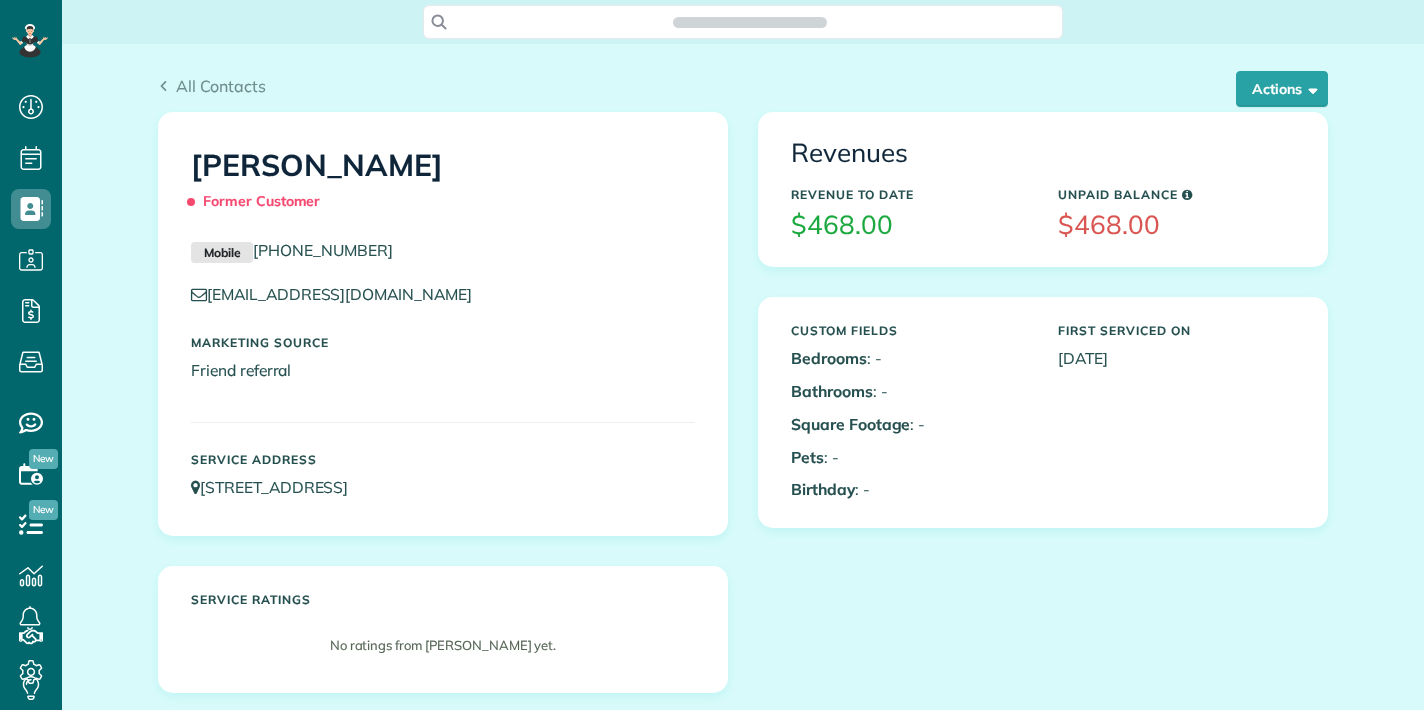 scroll, scrollTop: 0, scrollLeft: 0, axis: both 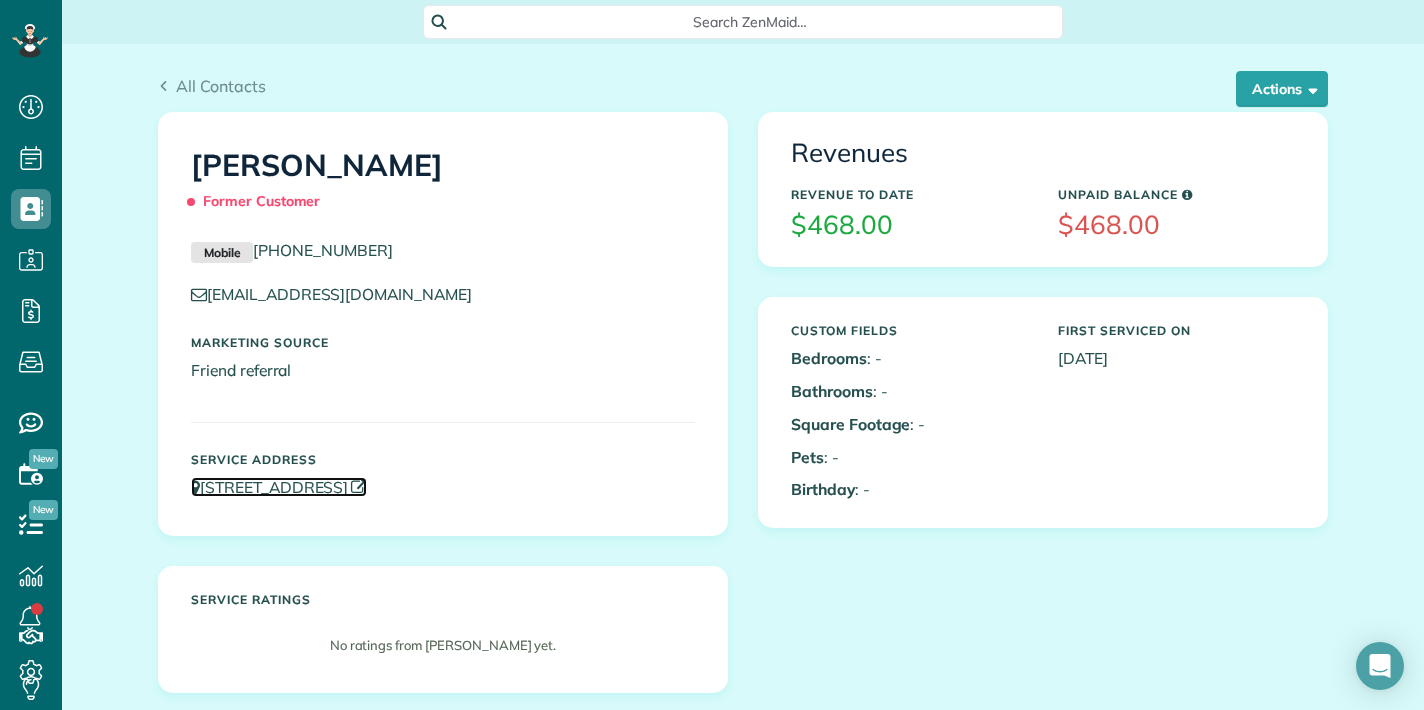 click on "5463 Avignon Court Westlake Village CA 91362" at bounding box center [279, 487] 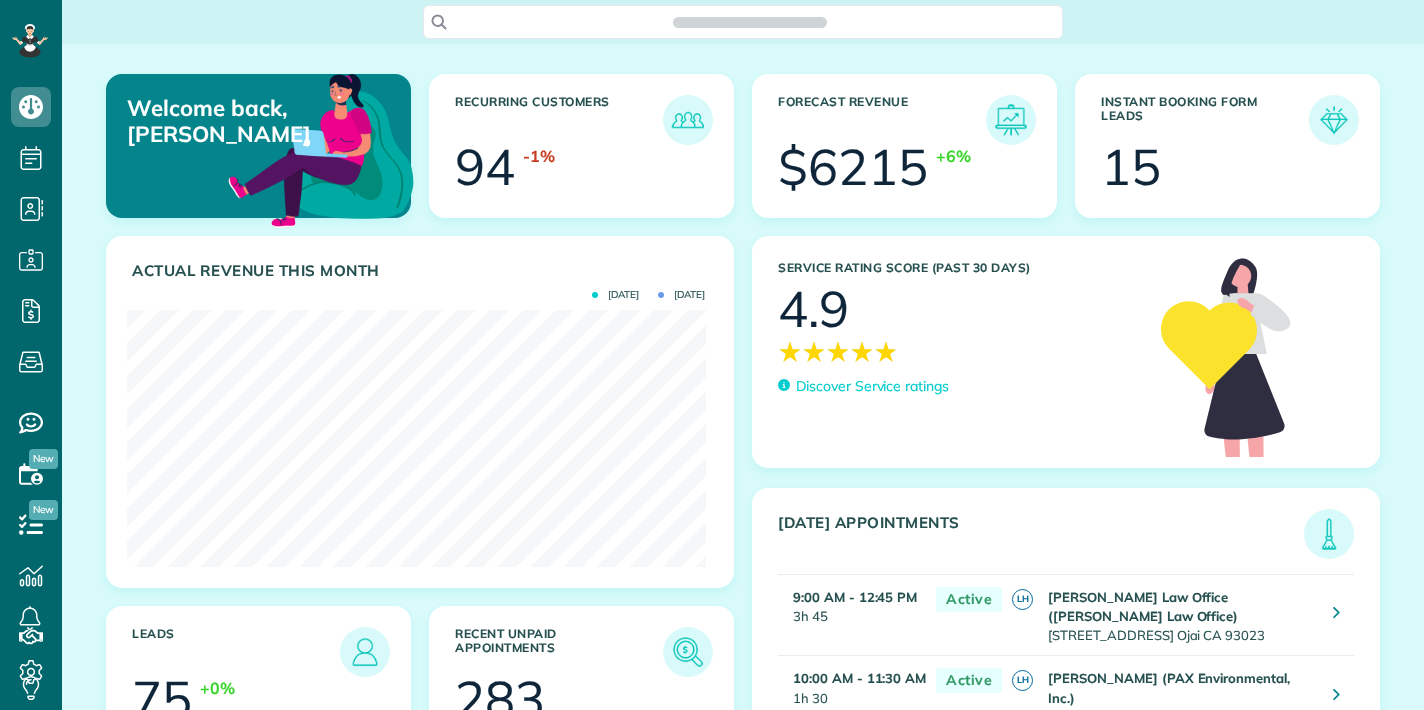 scroll, scrollTop: 0, scrollLeft: 0, axis: both 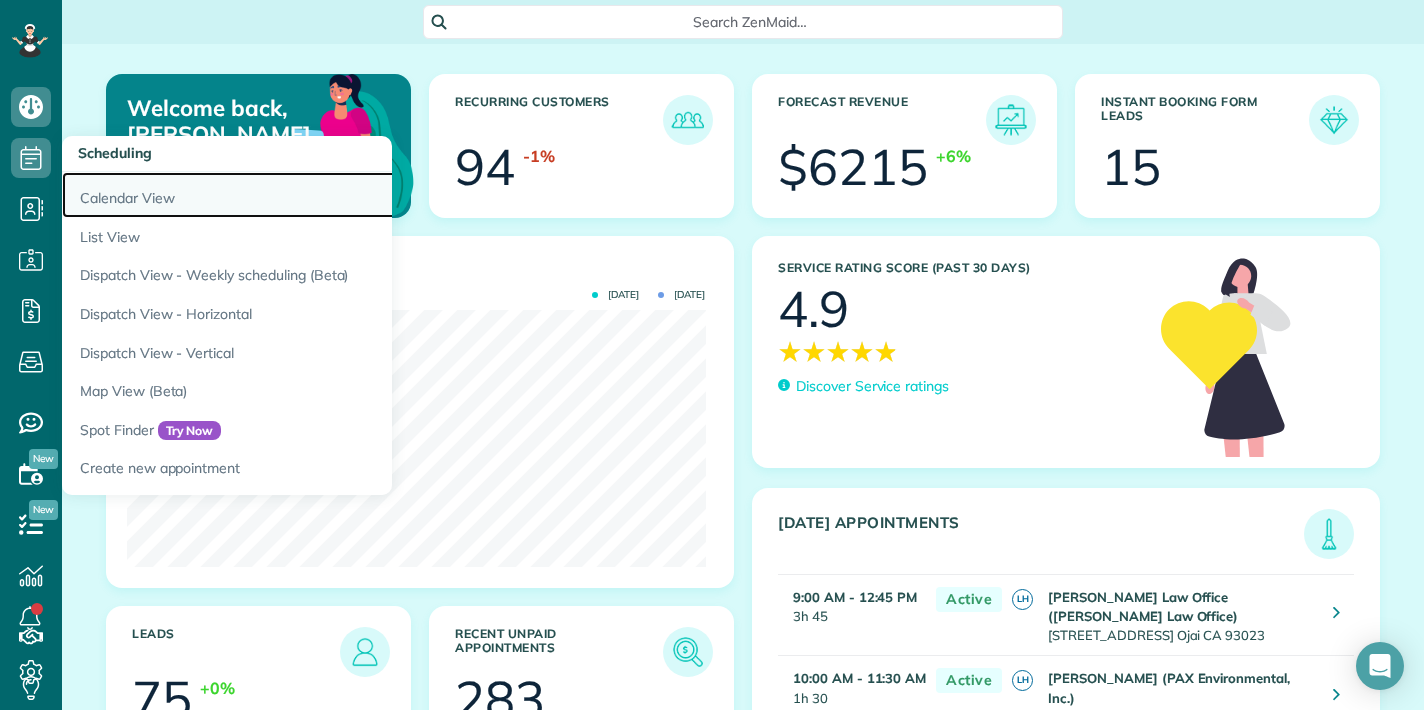 click on "Calendar View" at bounding box center (312, 195) 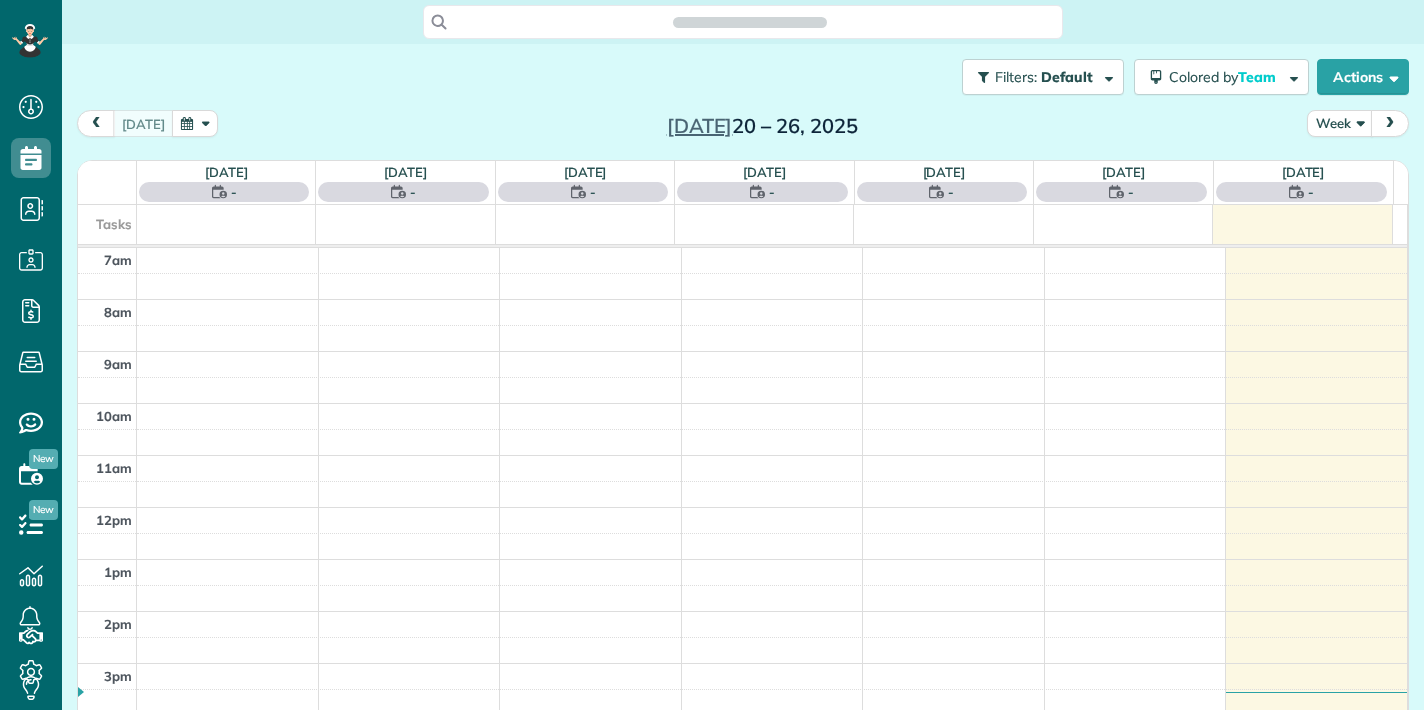 scroll, scrollTop: 0, scrollLeft: 0, axis: both 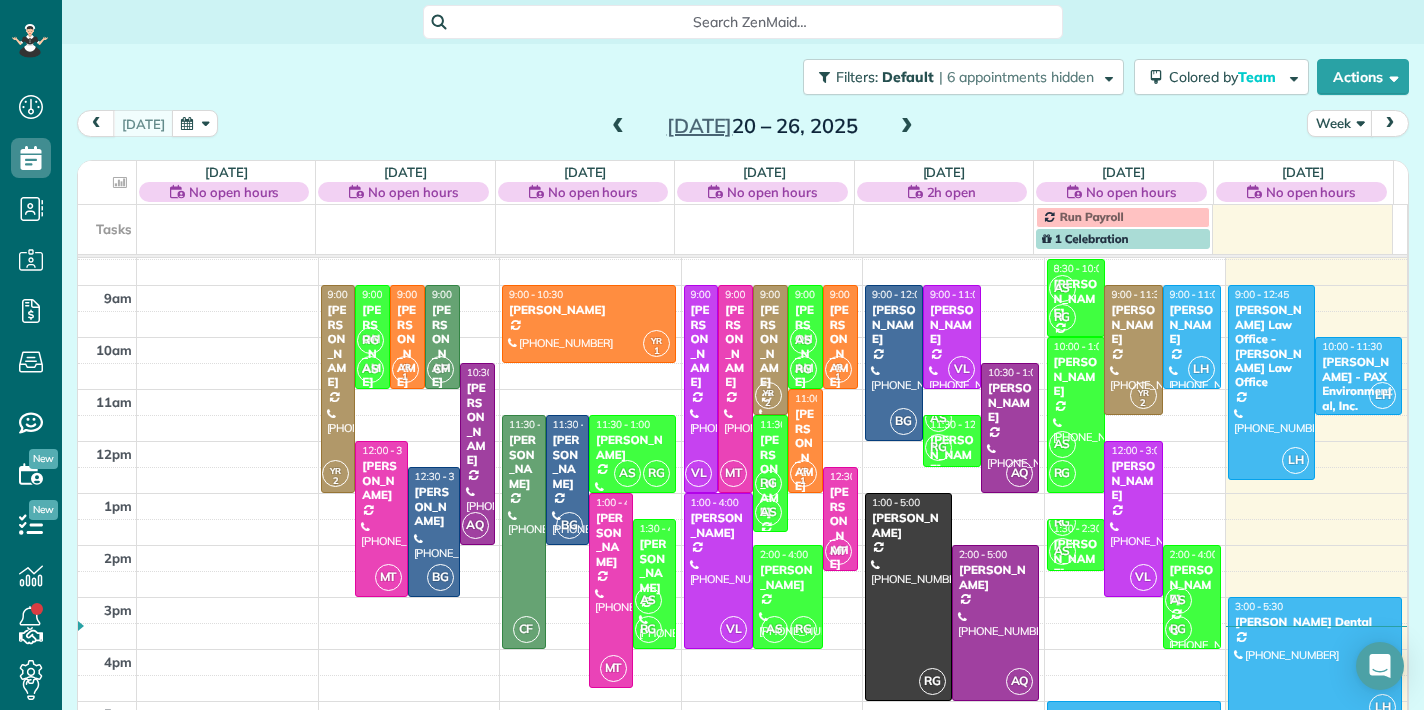 click at bounding box center (907, 127) 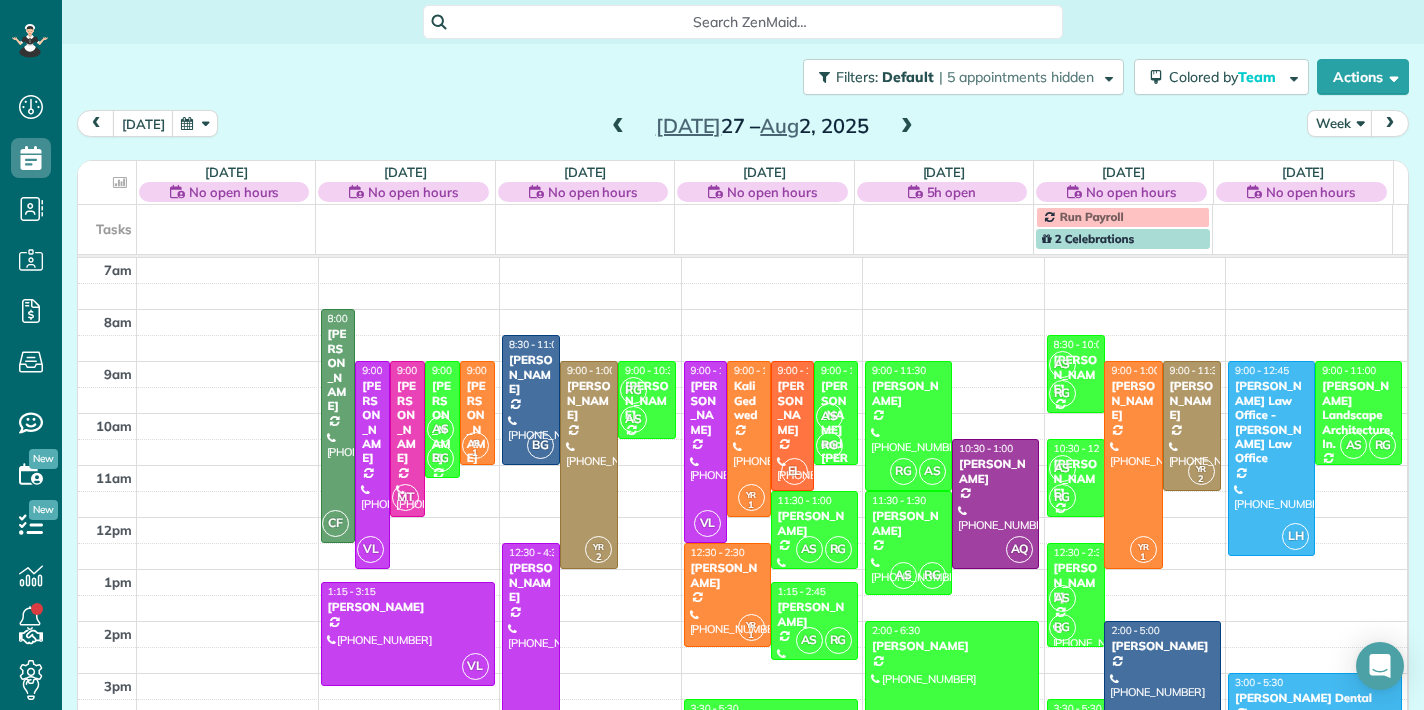 click on "[PERSON_NAME]" at bounding box center (531, 582) 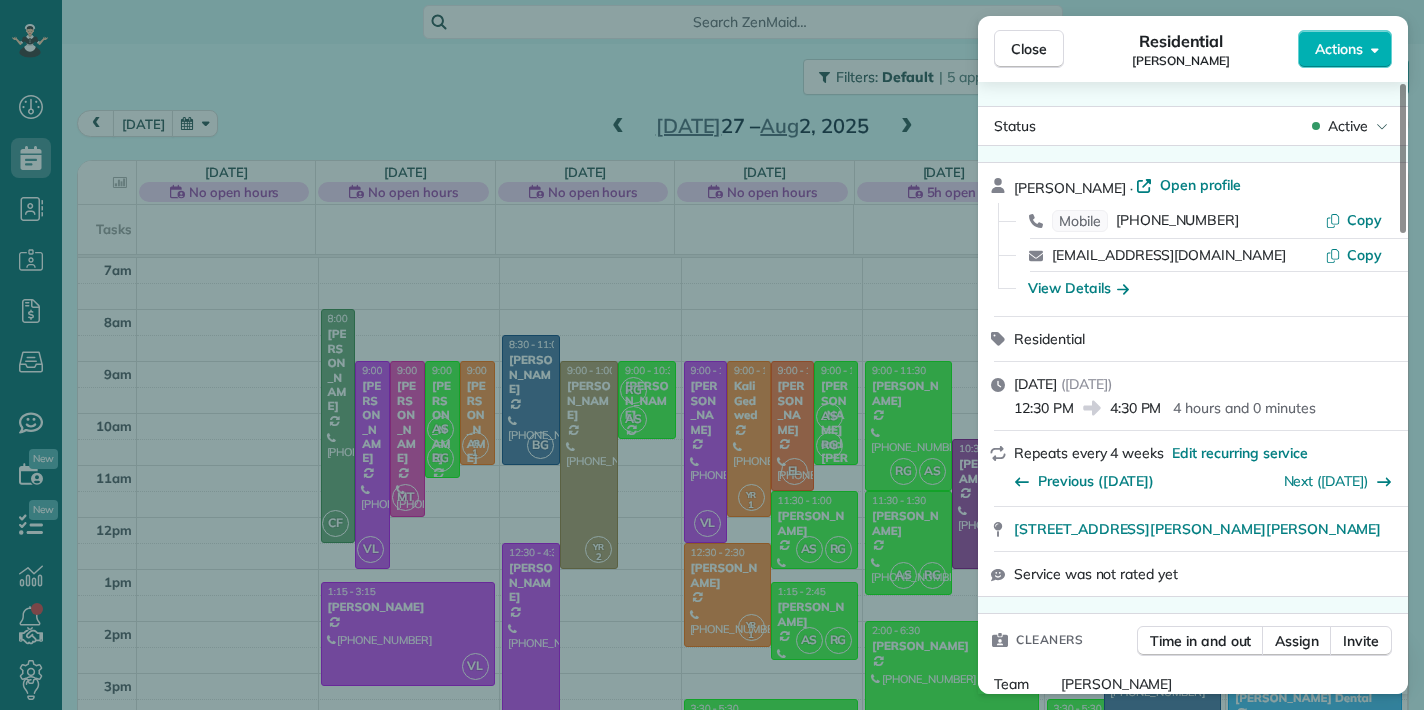 click on "Close Residential Marie Khonsary Actions Status Active Marie Khonsary · Open profile Mobile (805) 302-6830 Copy mariekhonsary@gmail.com Copy View Details Residential Tuesday, July 29, 2025 ( in 3 days ) 12:30 PM 4:30 PM 4 hours and 0 minutes Repeats every 4 weeks Edit recurring service Previous (Jul 01) Next (Aug 26) 2912 Vista Arroyo Drive Santa Rosa Valley CA 93012 Service was not rated yet Cleaners Time in and out Assign Invite Team Vianet Langle Cleaners Vianet   Langle 12:30 PM 4:30 PM Checklist Try Now Keep this appointment up to your standards. Stay on top of every detail, keep your cleaners organised, and your client happy. Assign a checklist Watch a 5 min demo Billing Billing actions Automatically calculated Price $100.00 Overcharge $0.00 Discount $0.00 Coupon discount - Total appointment price $100.00 Tips collected New feature! $0.00 Unpaid Mark as paid Total including tip $100.00 Get paid online in no-time! Send an invoice and reward your cleaners with tips Charge customer credit card No No No No" at bounding box center (712, 355) 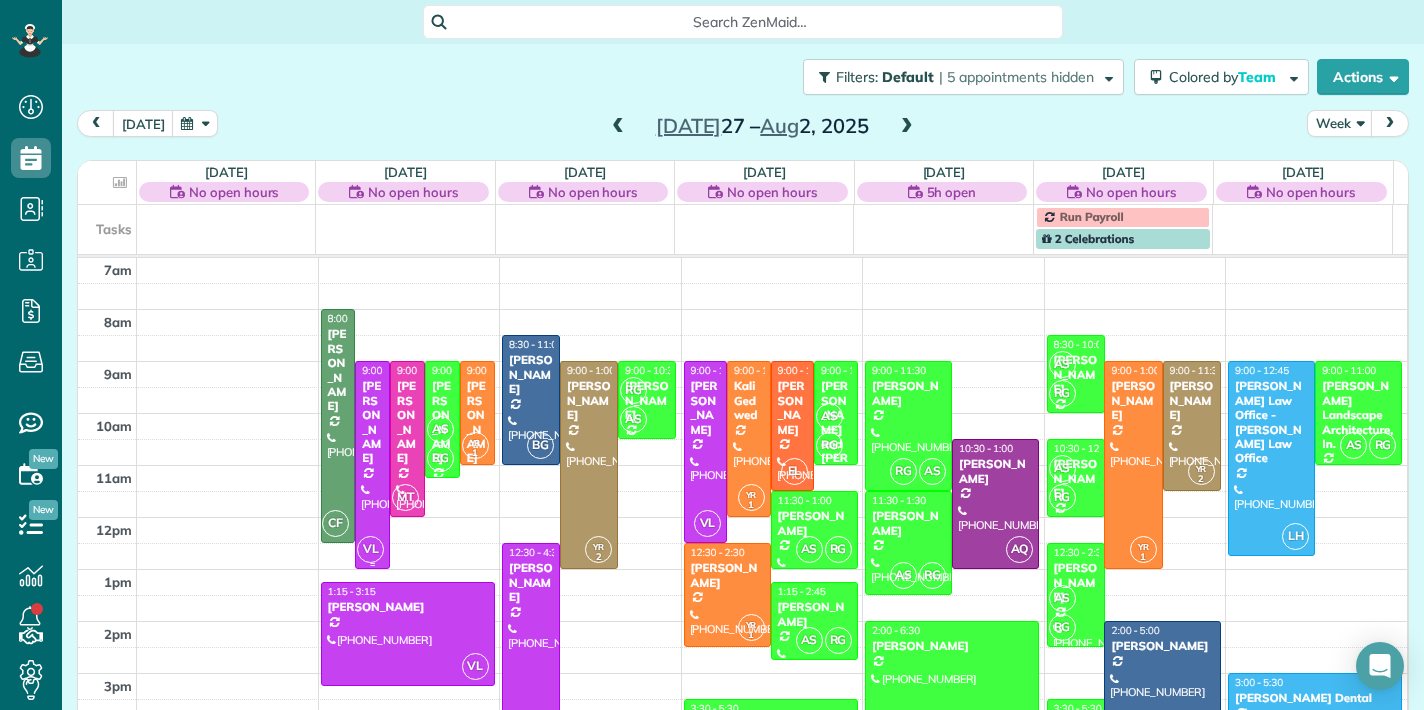 click on "[PERSON_NAME]" at bounding box center [372, 422] 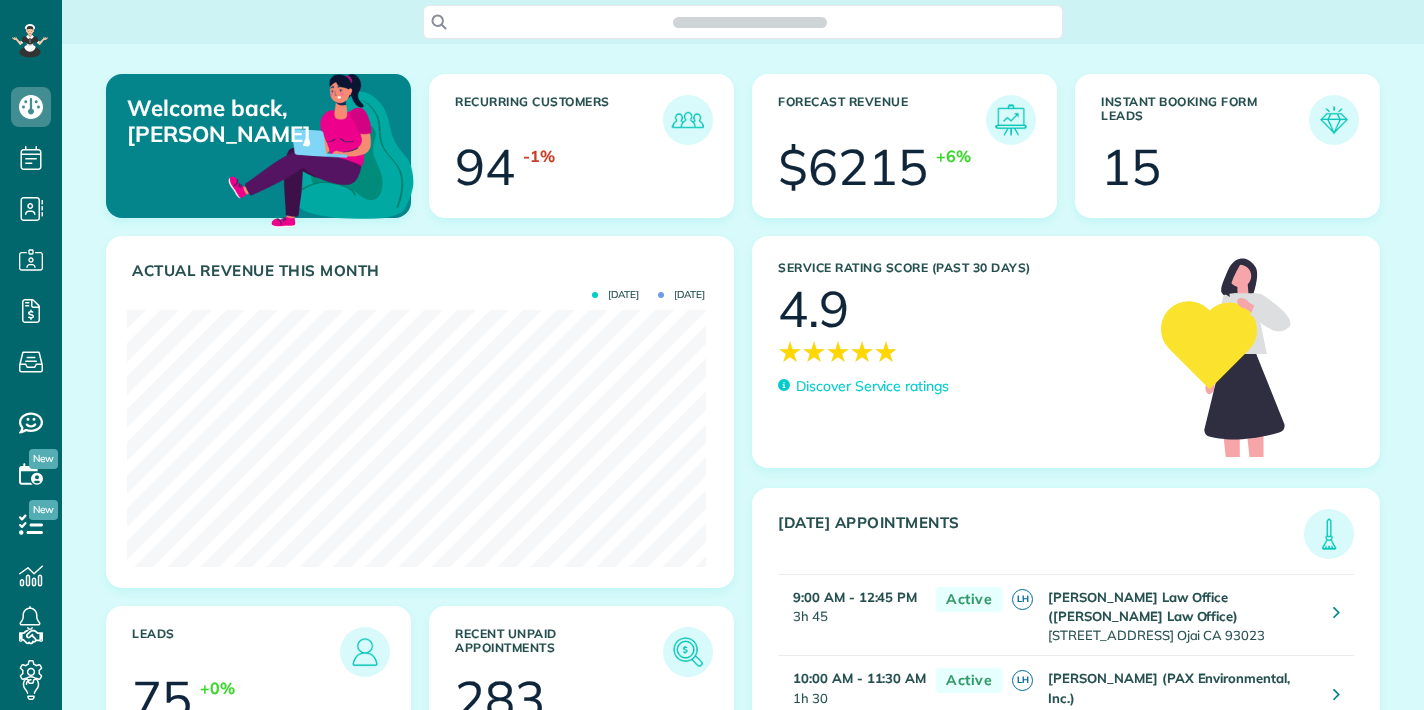scroll, scrollTop: 0, scrollLeft: 0, axis: both 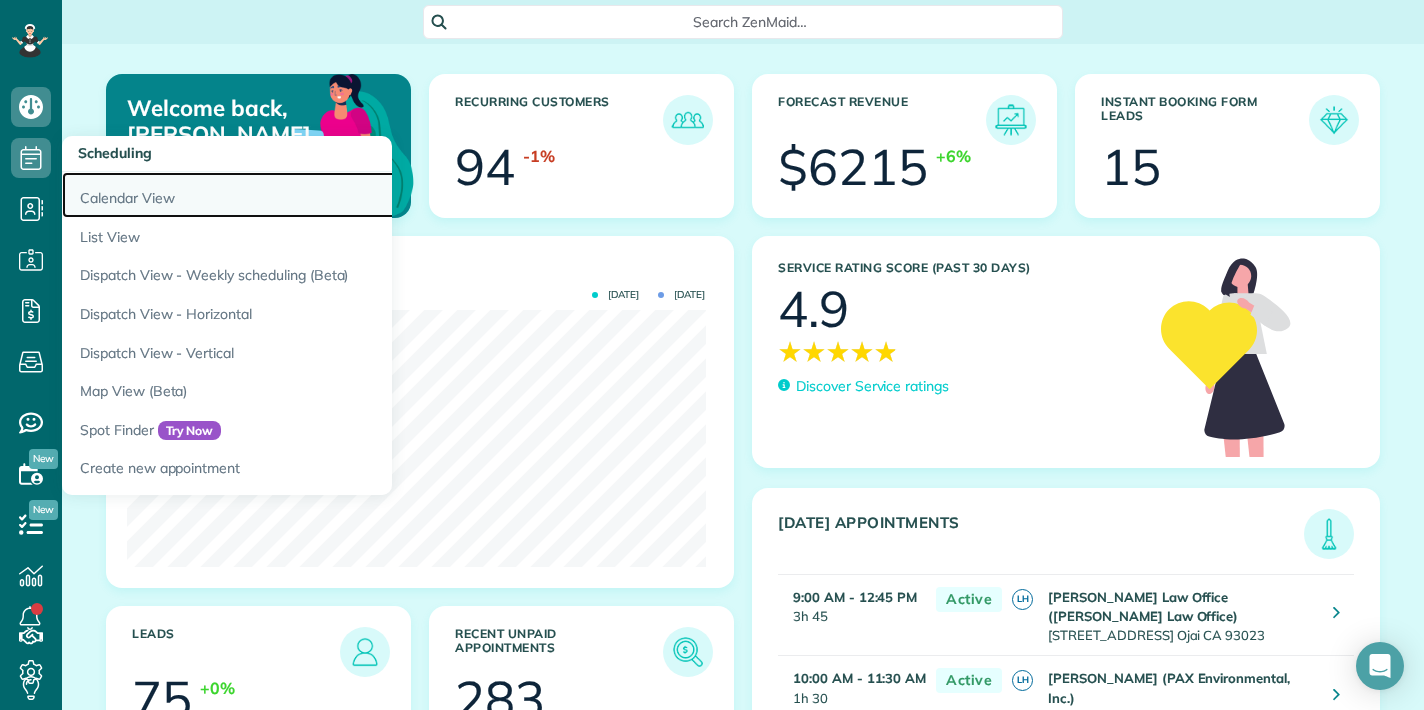 click on "Calendar View" at bounding box center (312, 195) 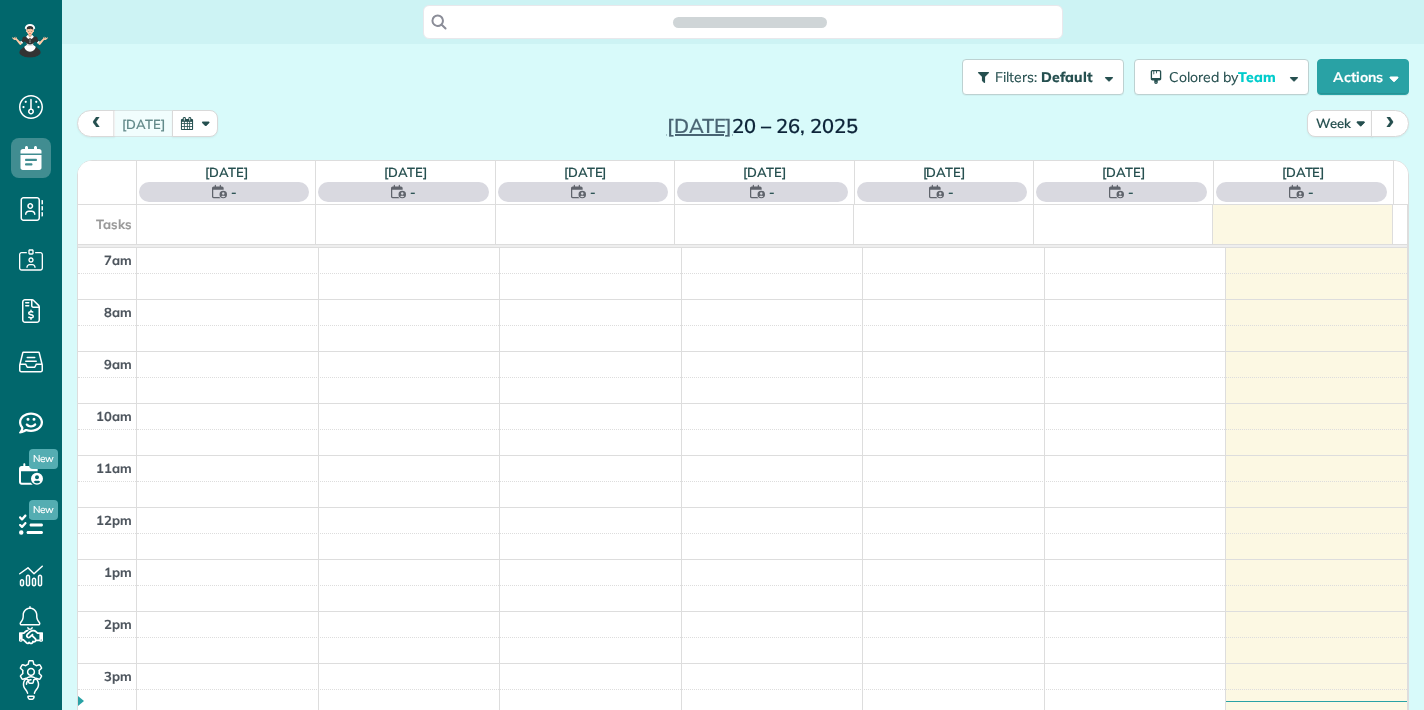scroll, scrollTop: 0, scrollLeft: 0, axis: both 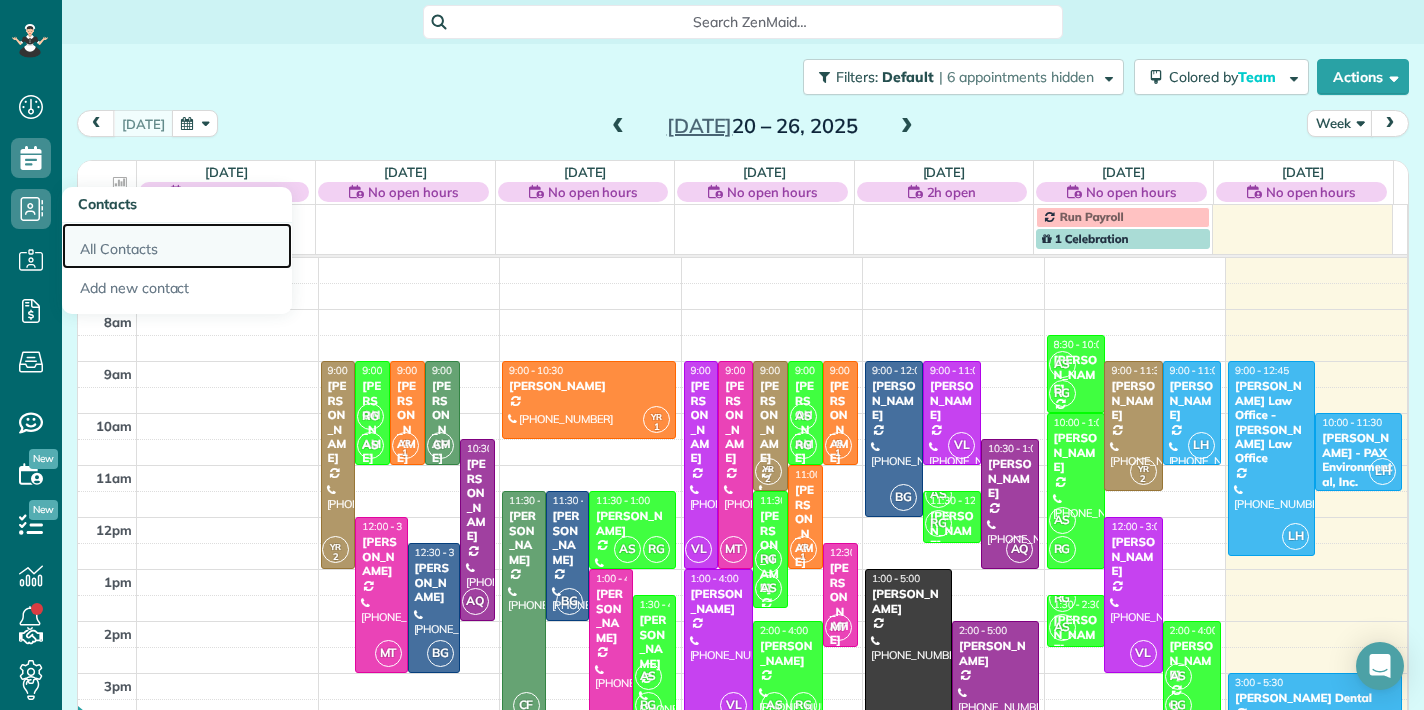 click on "All Contacts" at bounding box center (177, 246) 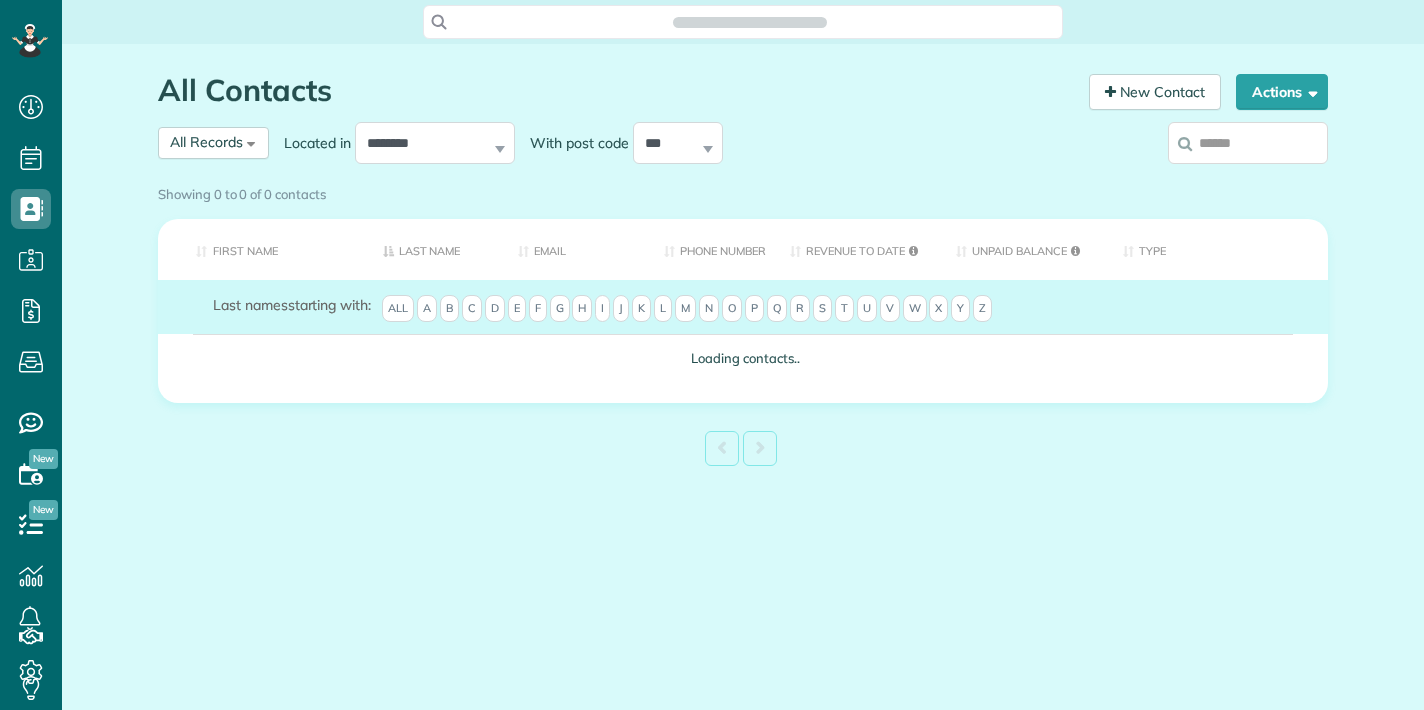 scroll, scrollTop: 0, scrollLeft: 0, axis: both 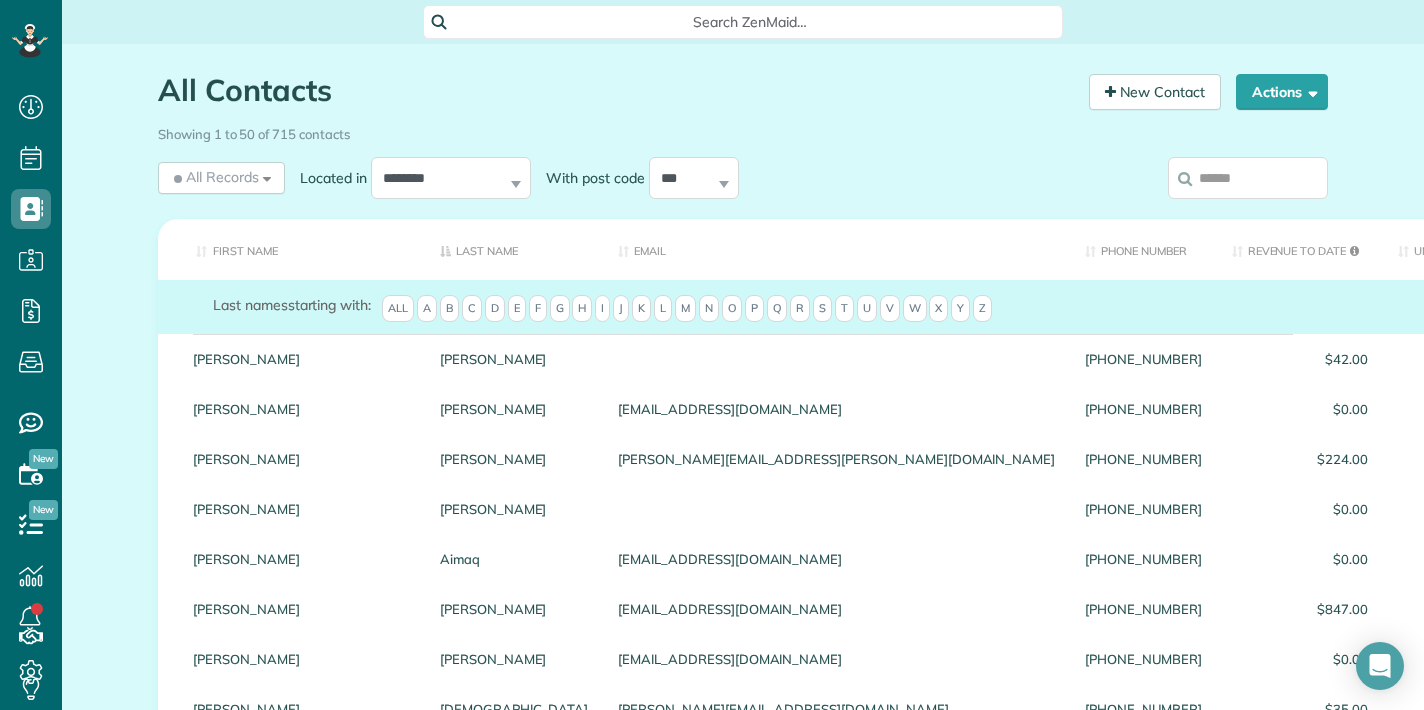 click at bounding box center (1248, 178) 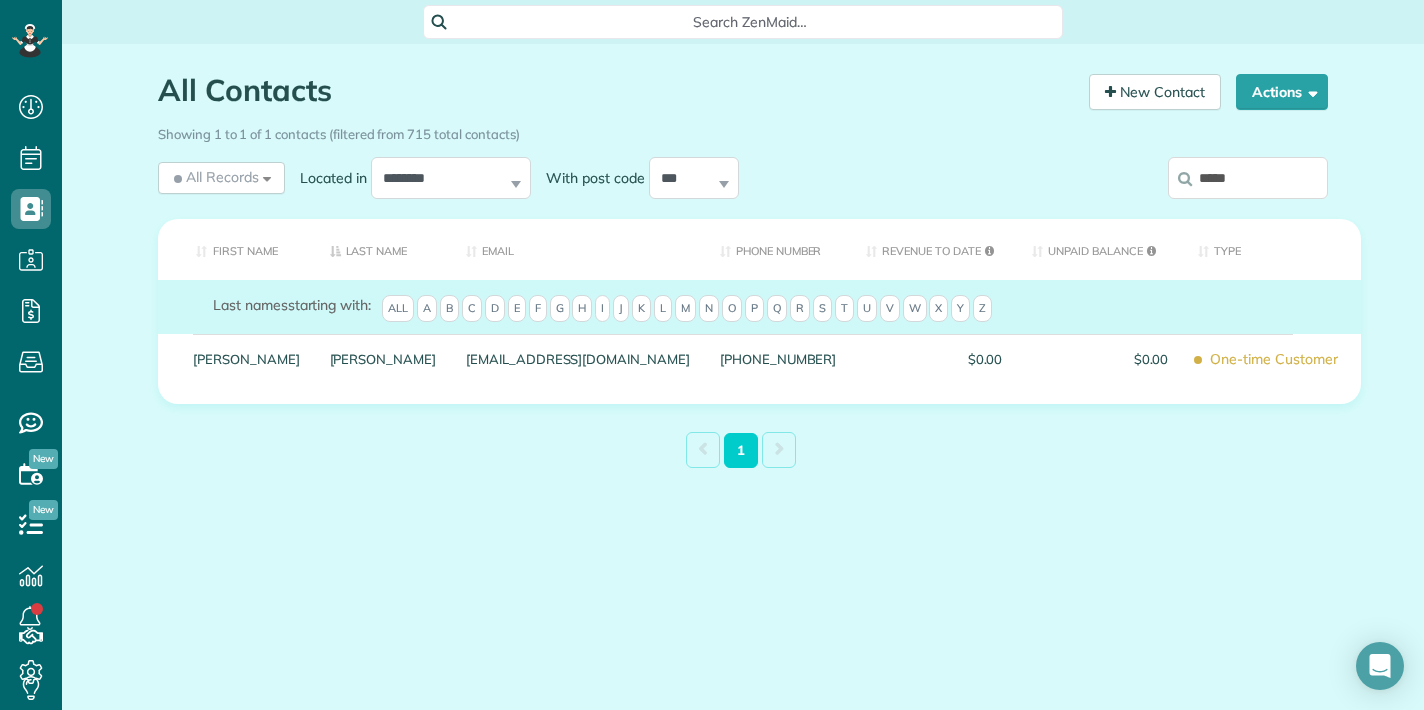 type on "*****" 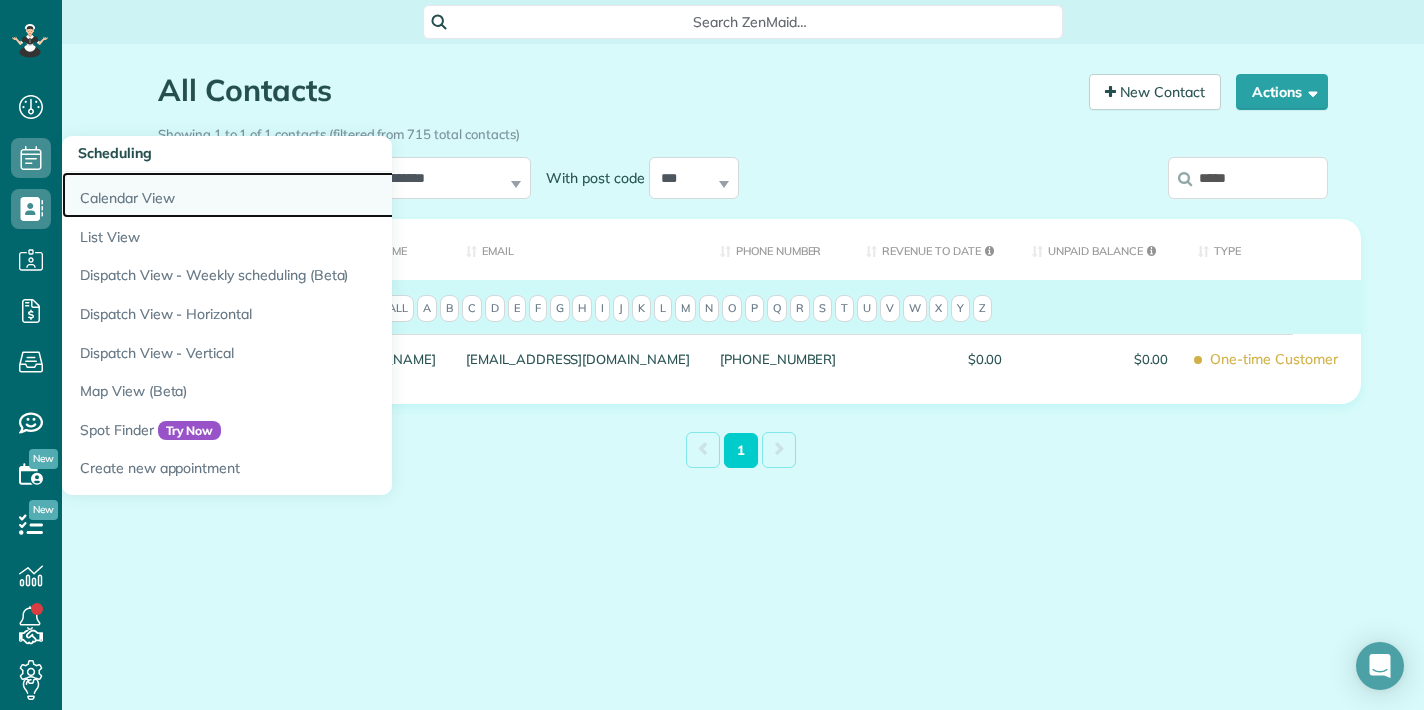 click on "Calendar View" at bounding box center (312, 195) 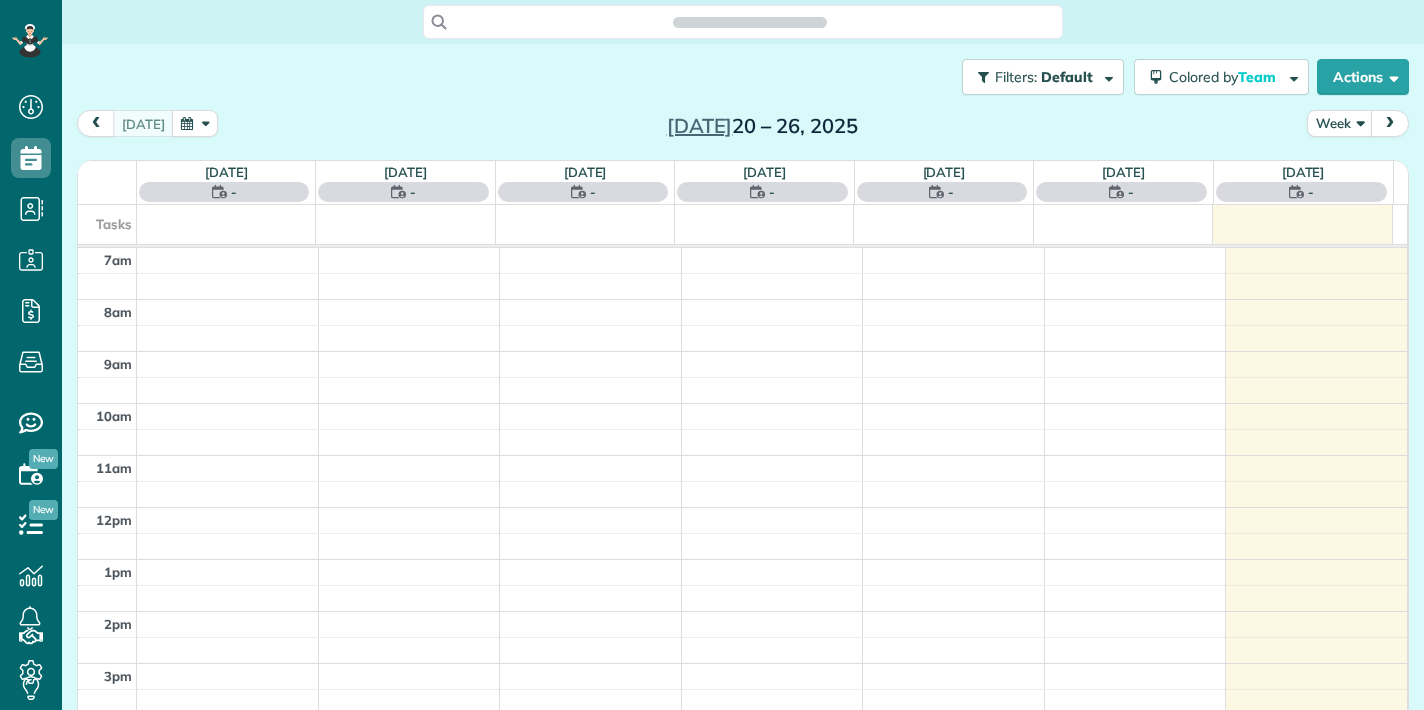 scroll, scrollTop: 0, scrollLeft: 0, axis: both 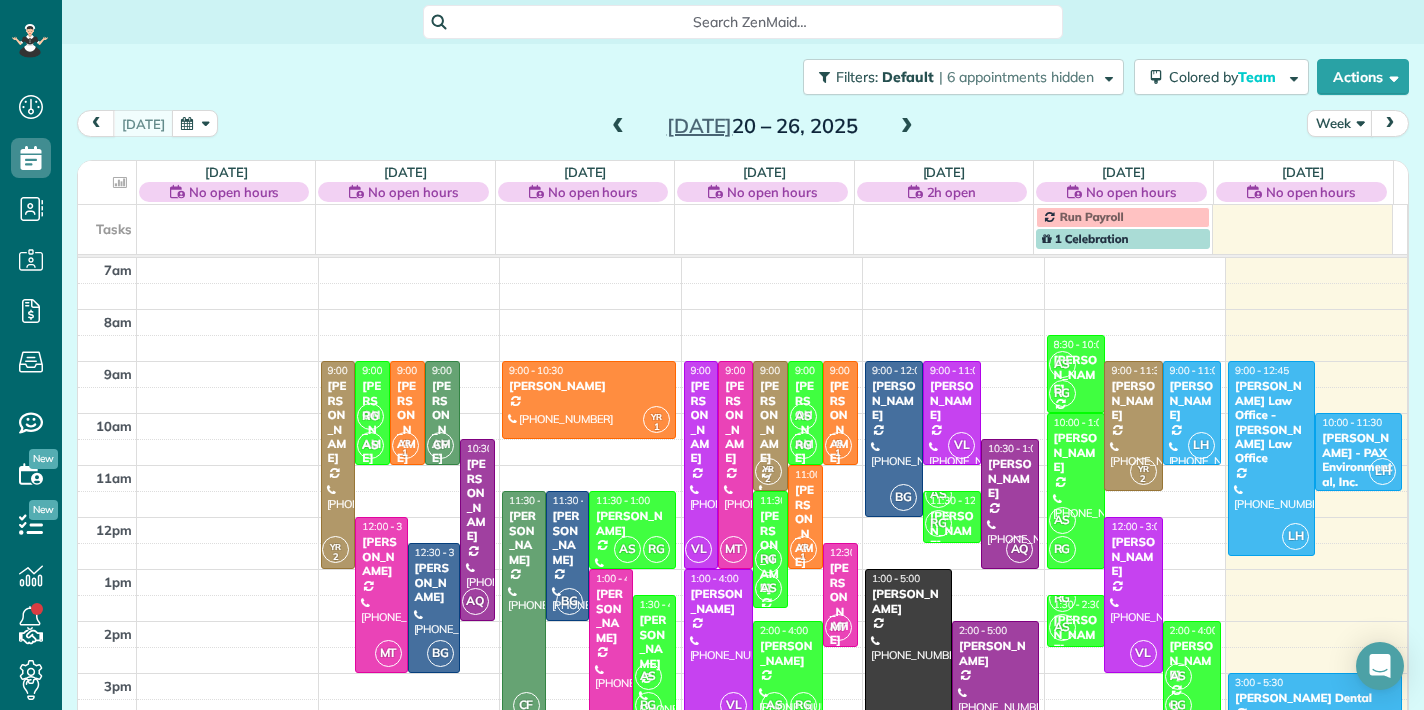click at bounding box center [907, 127] 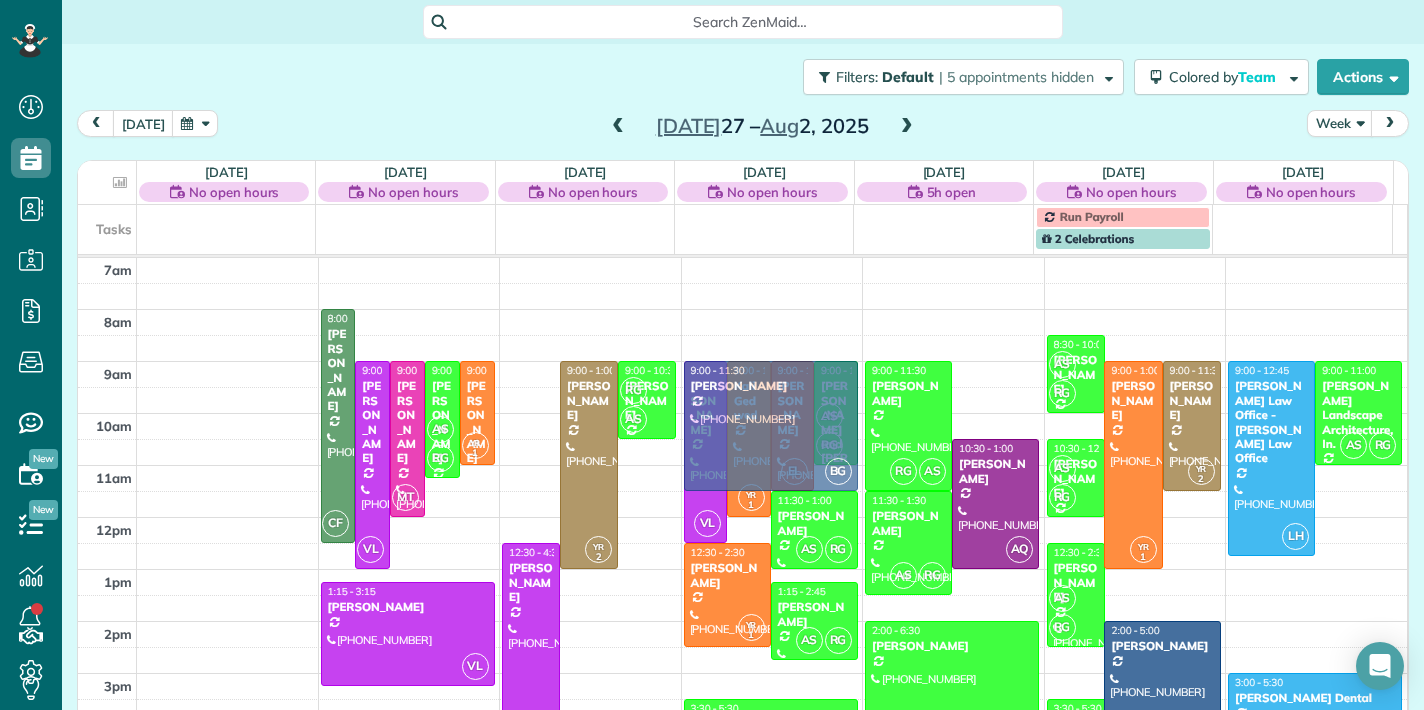 drag, startPoint x: 521, startPoint y: 355, endPoint x: 707, endPoint y: 384, distance: 188.24718 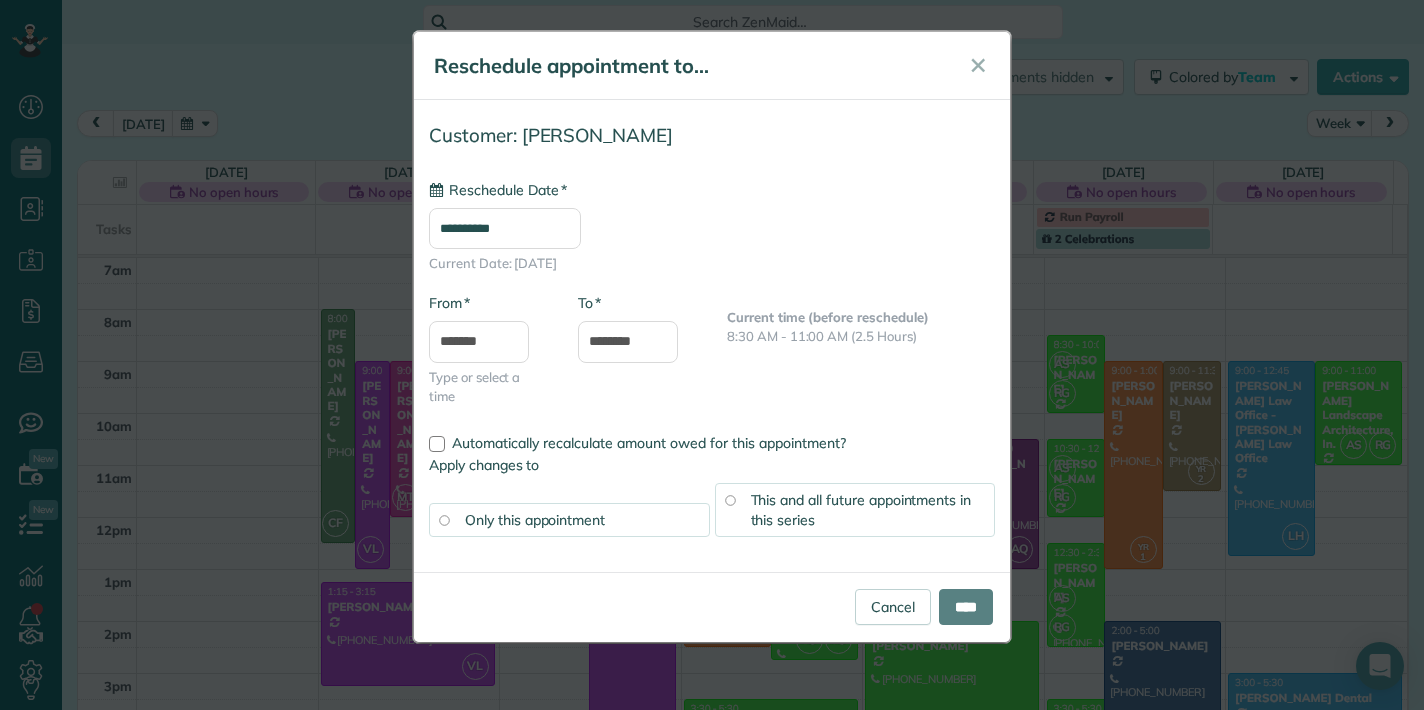 type on "**********" 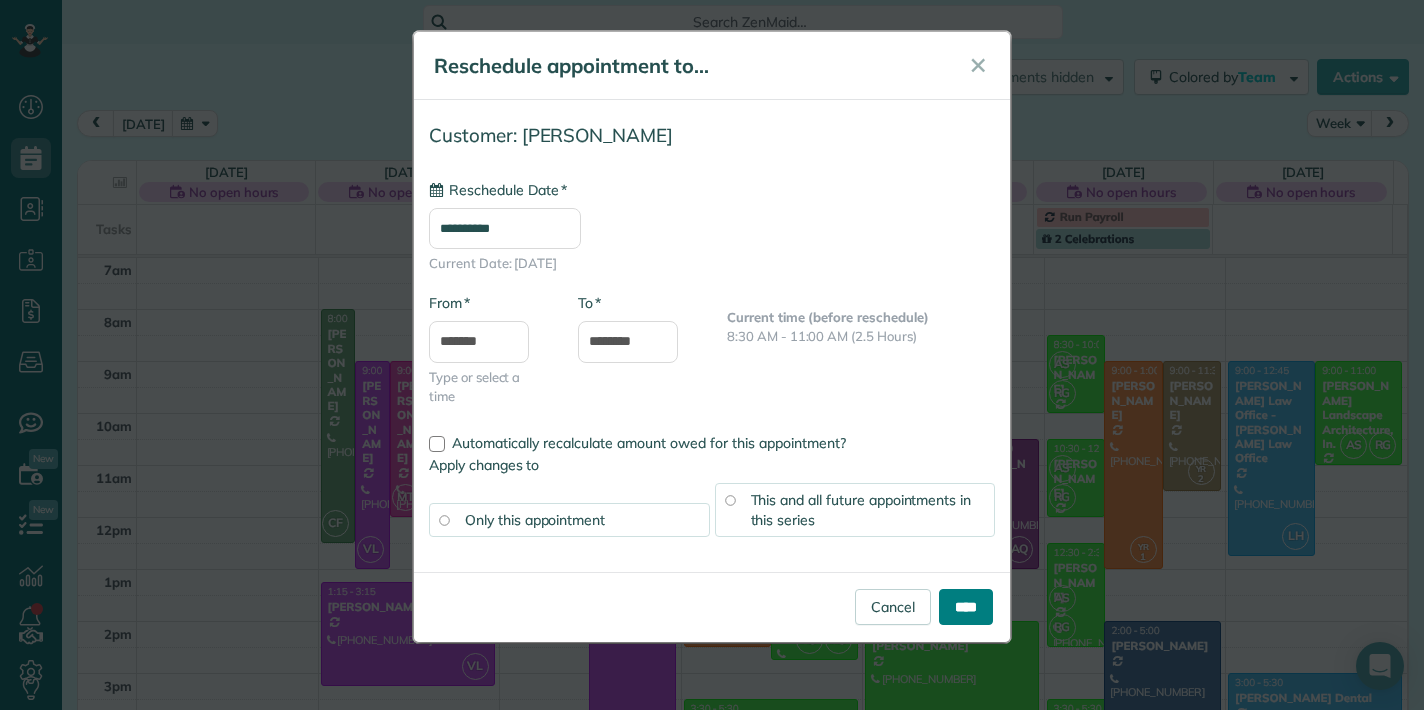 click on "****" at bounding box center [966, 607] 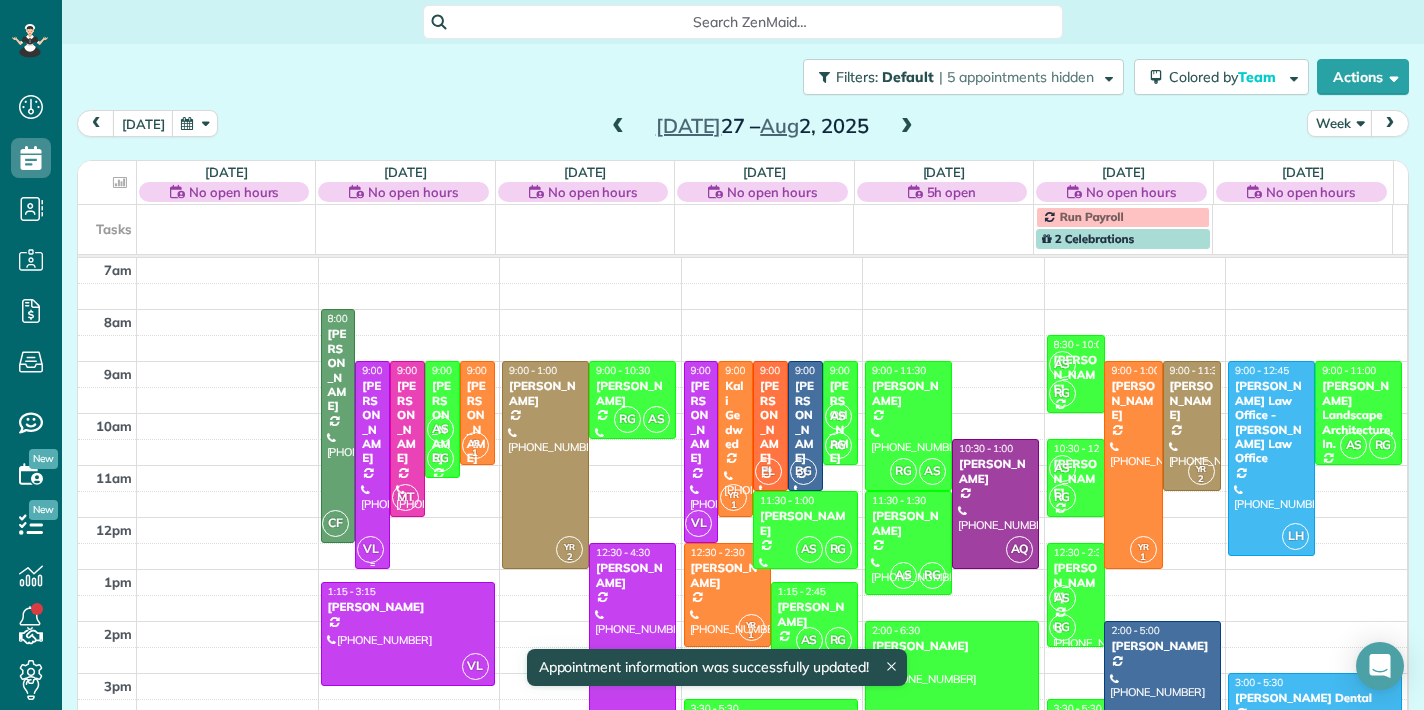 click on "[PERSON_NAME]" at bounding box center [372, 422] 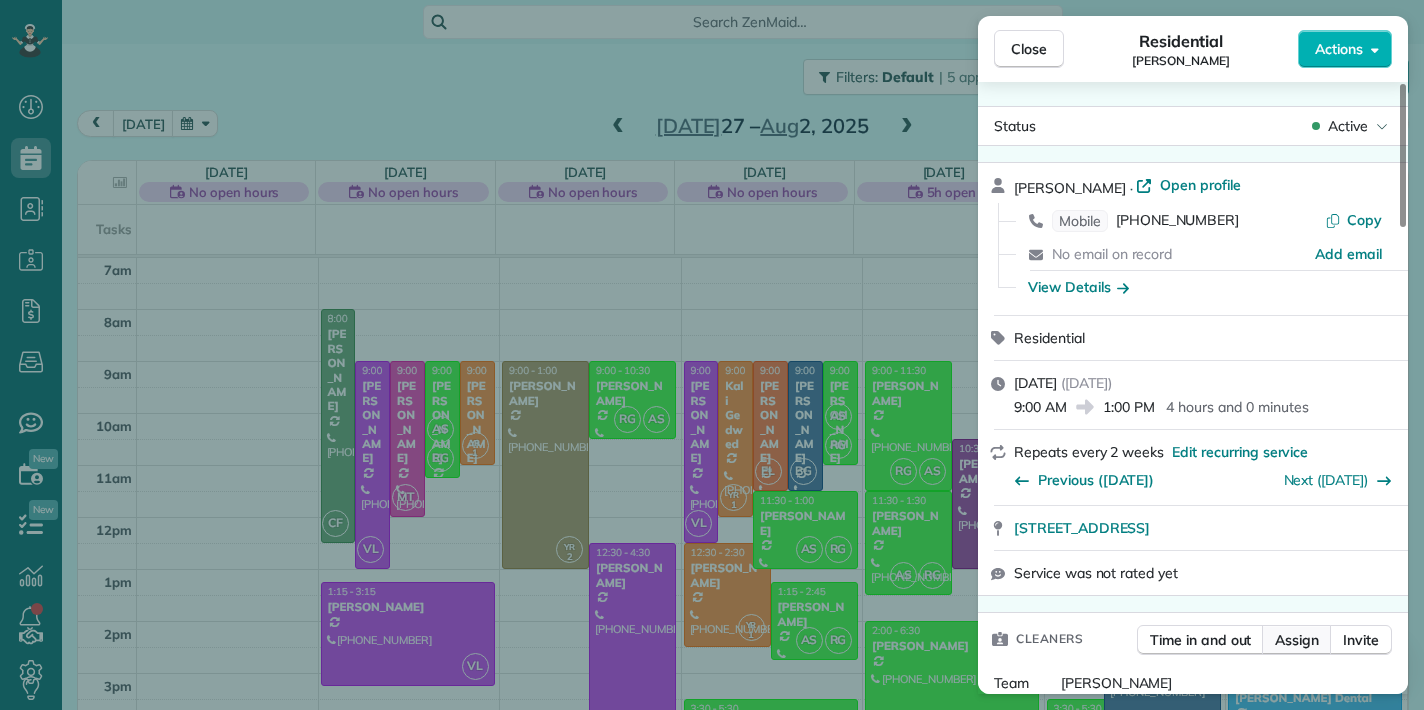 click on "Assign" at bounding box center (1297, 640) 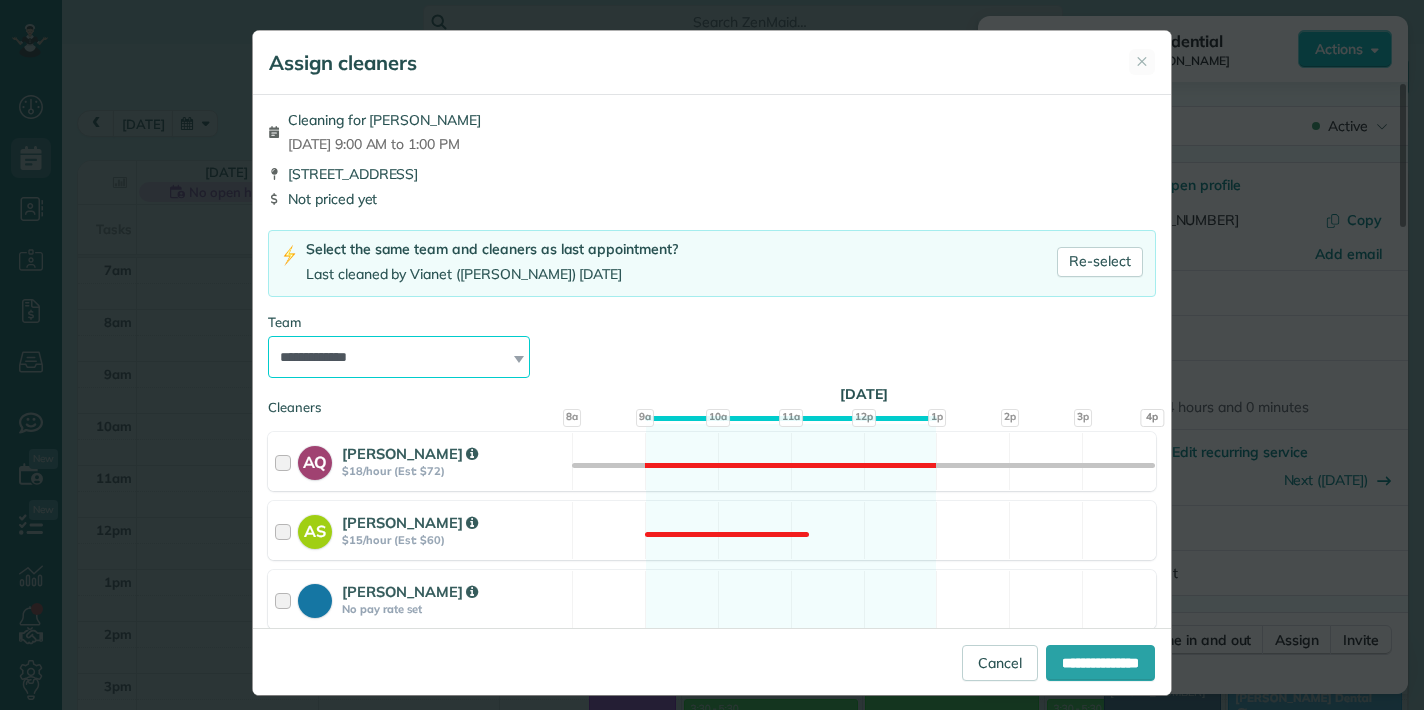 click on "**********" at bounding box center [399, 357] 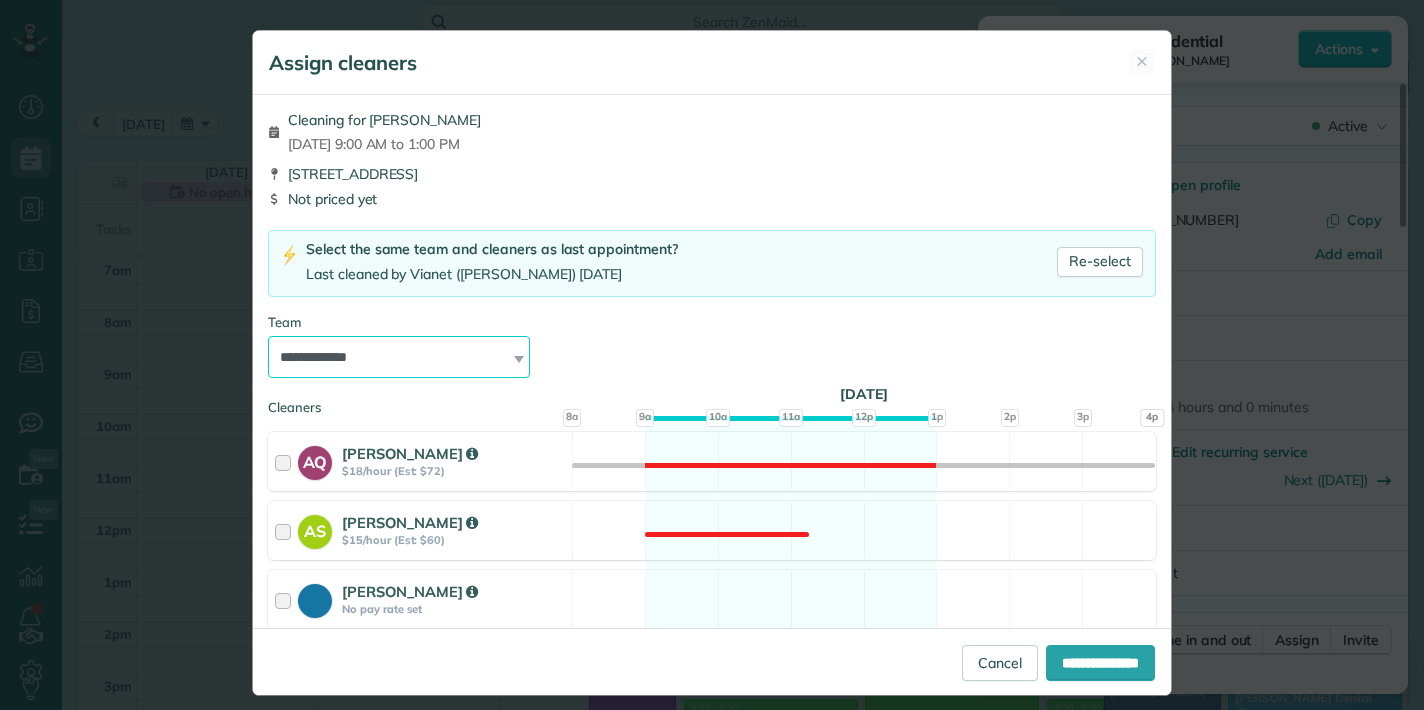 select on "*****" 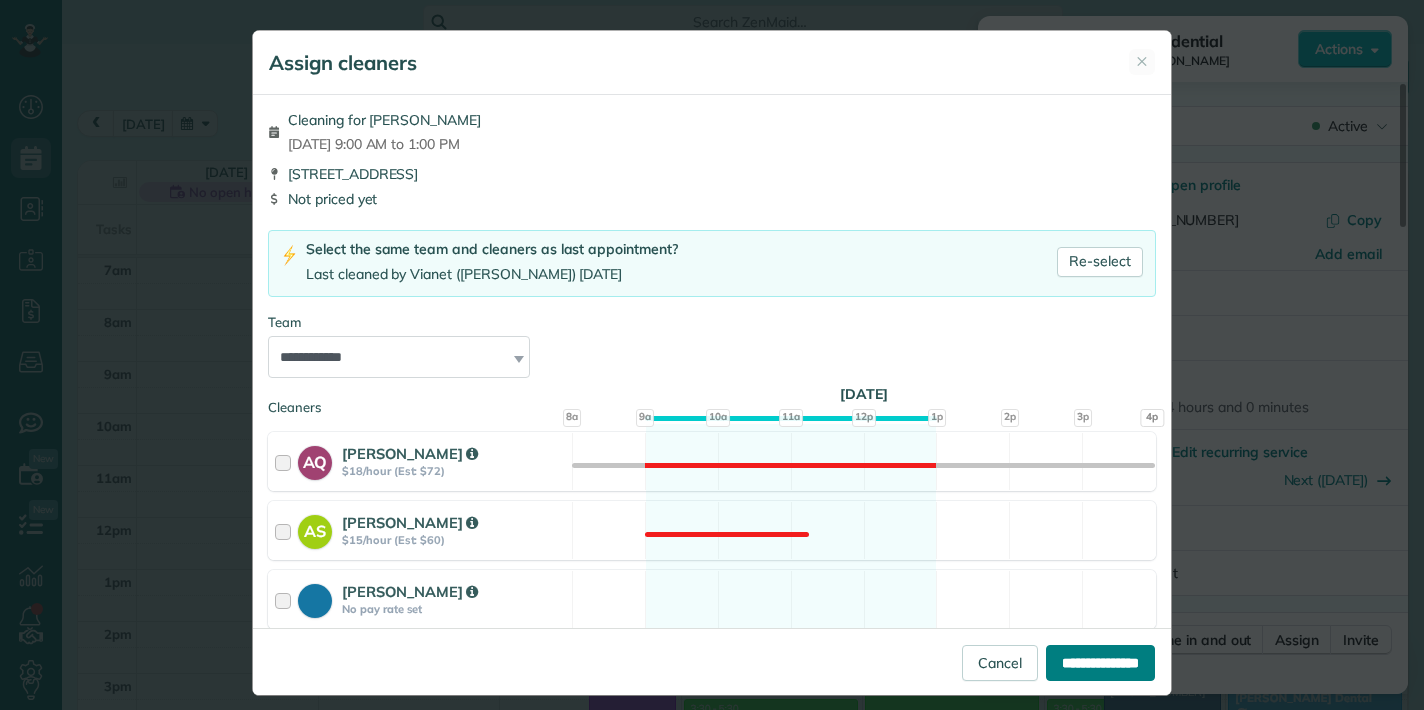 click on "**********" at bounding box center (1100, 663) 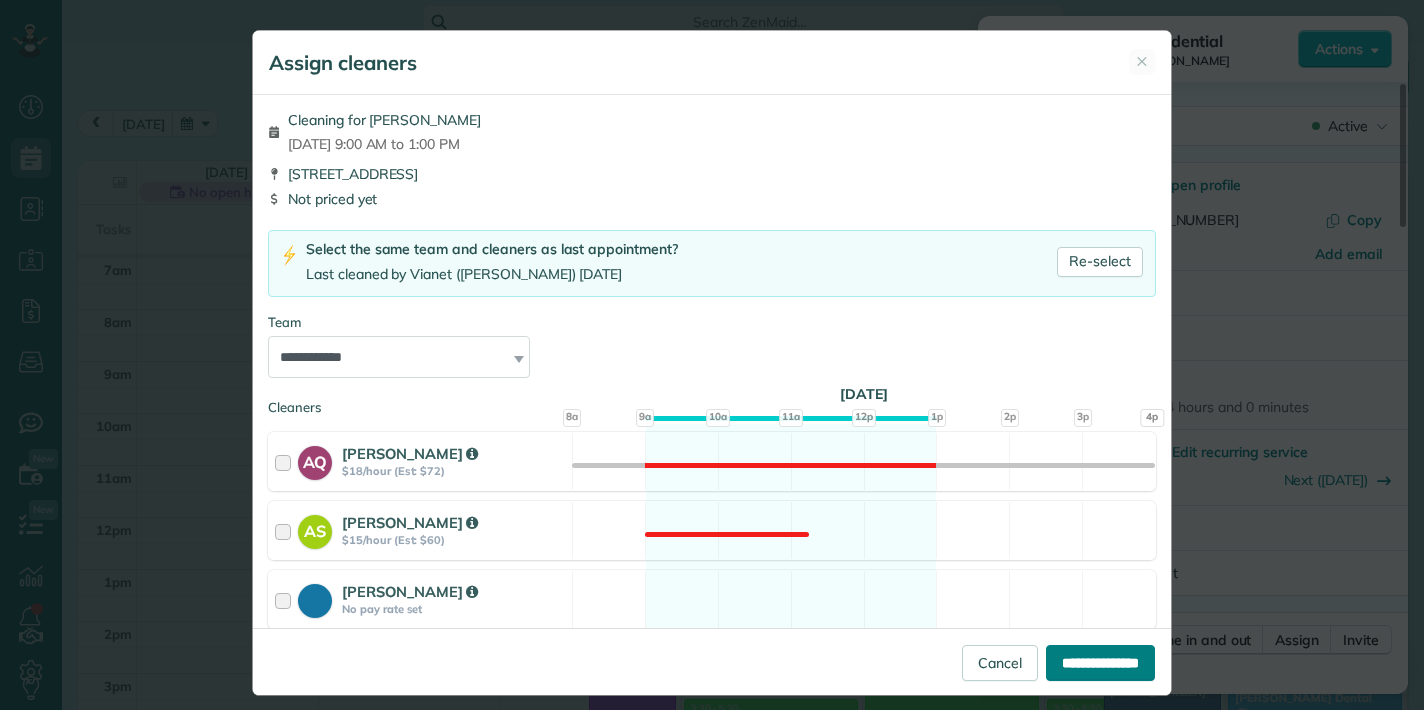 type on "**********" 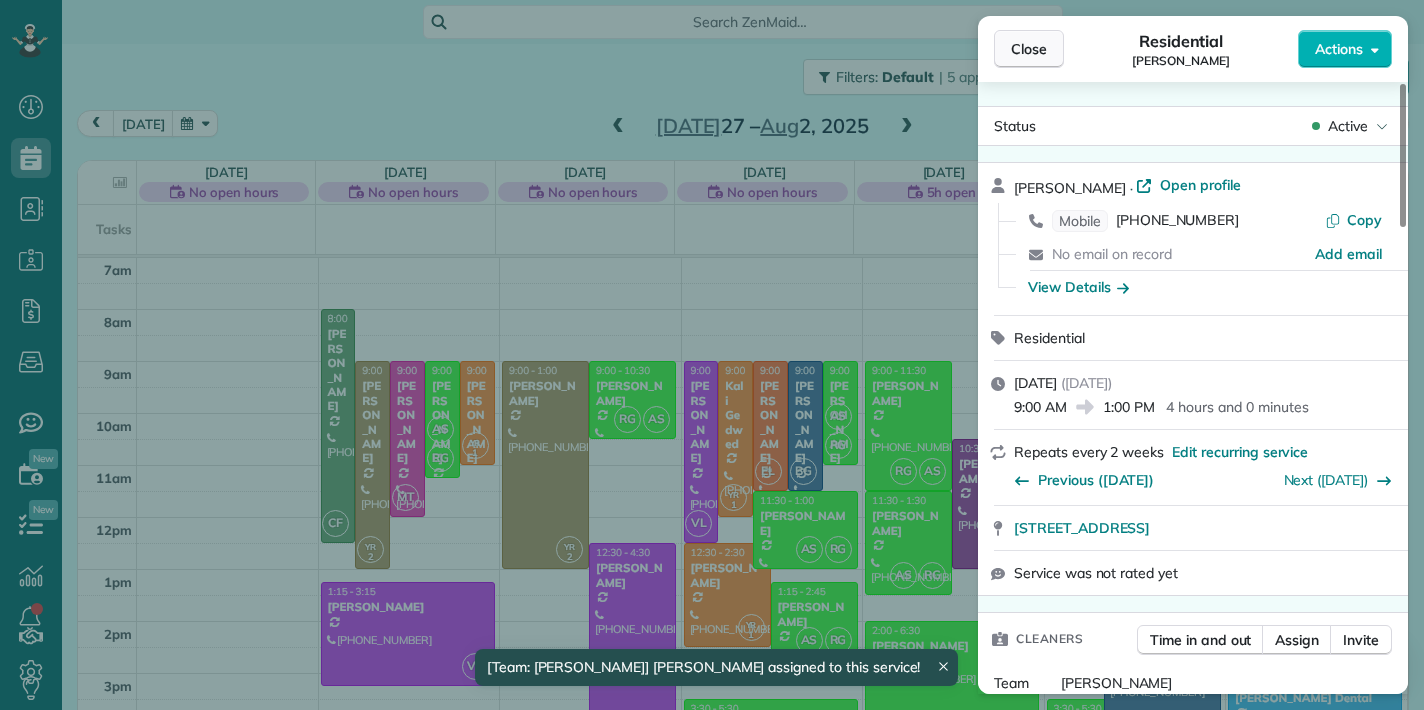 click on "Close" at bounding box center (1029, 49) 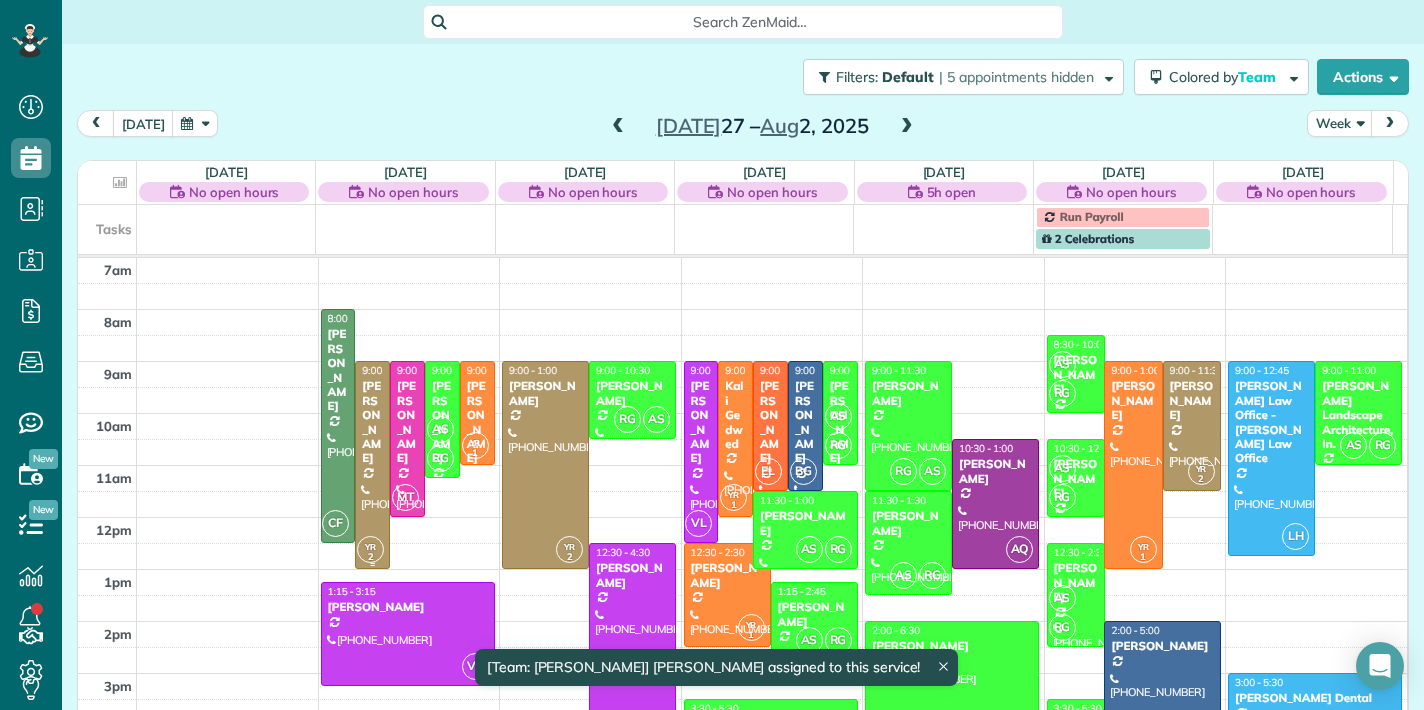 click on "[PERSON_NAME]" at bounding box center (372, 422) 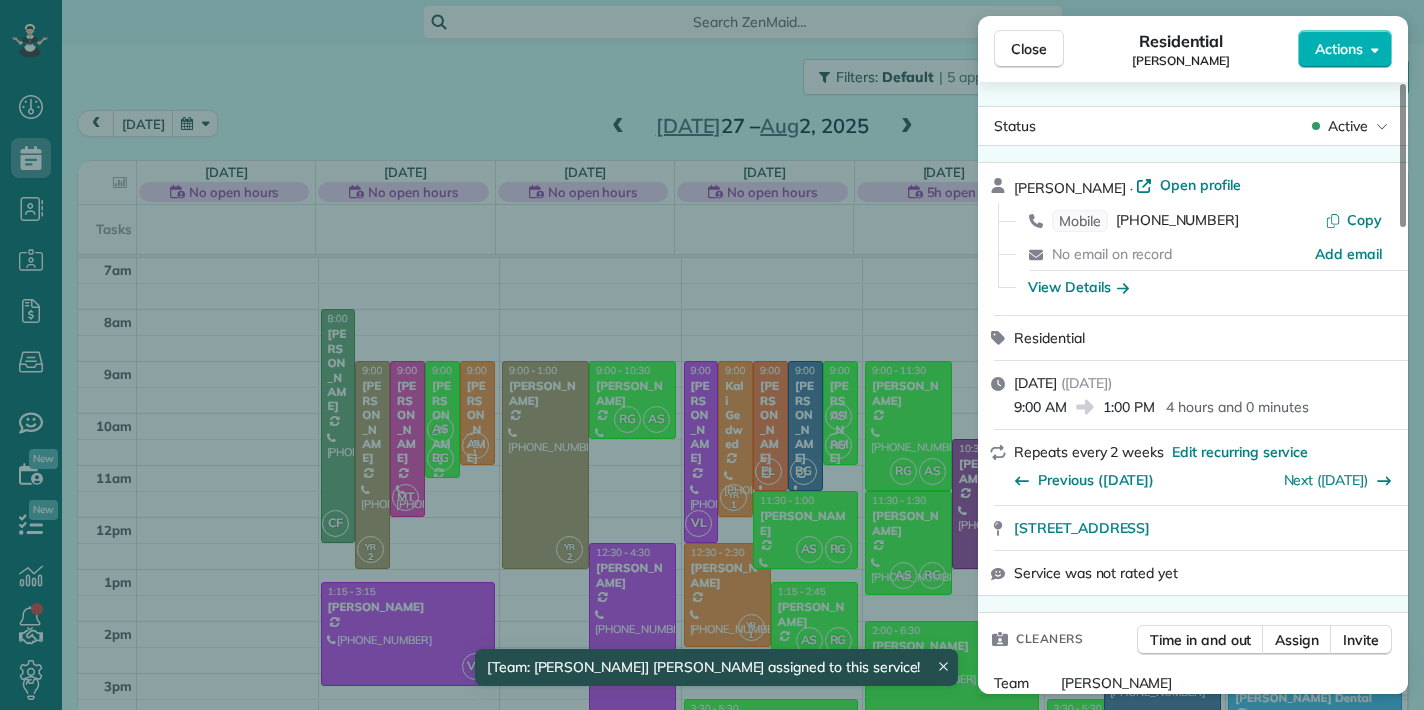 click on "Close Residential [PERSON_NAME] Actions Status Active [PERSON_NAME] · Open profile Mobile [PHONE_NUMBER] Copy No email on record Add email View Details Residential [DATE] ( [DATE] ) 9:00 AM 1:00 PM 4 hours and 0 minutes Repeats every 2 weeks Edit recurring service Previous ([DATE]) Next ([DATE]) [STREET_ADDRESS] Service was not rated yet Cleaners Time in and out Assign Invite Team [PERSON_NAME] Cleaners [PERSON_NAME] 9:00 AM 1:00 PM Checklist Try Now Keep this appointment up to your standards. Stay on top of every detail, keep your cleaners organised, and your client happy. Assign a checklist Watch a 5 min demo Billing Billing actions Price $0.00 Overcharge $0.00 Discount $0.00 Coupon discount - Total appointment price $0.00 Tips collected New feature! $0.00 [PERSON_NAME] as paid Total including tip $0.00 Get paid online in no-time! Send an invoice and reward your cleaners with tips Charge customer credit card Appointment custom fields Every Month on the First [DATE] No No No" at bounding box center (712, 355) 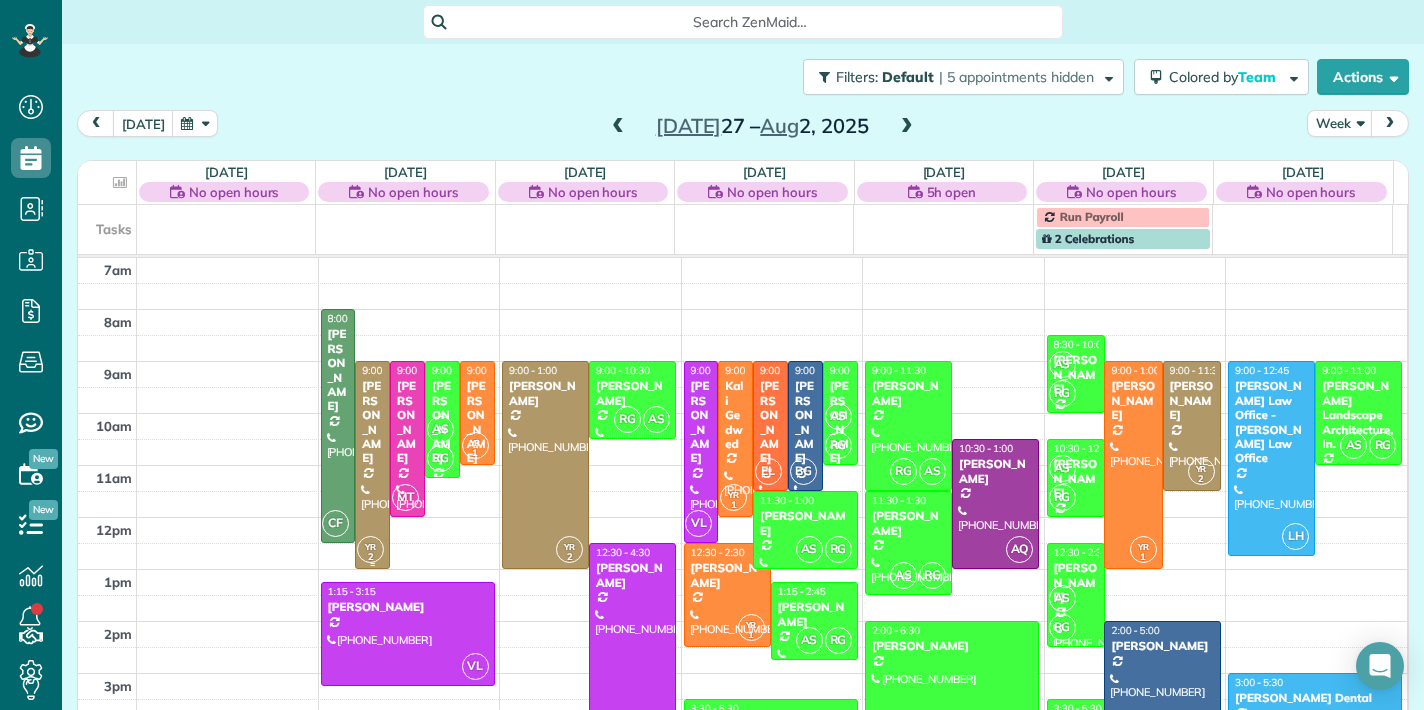 click on "[PERSON_NAME]" at bounding box center [372, 422] 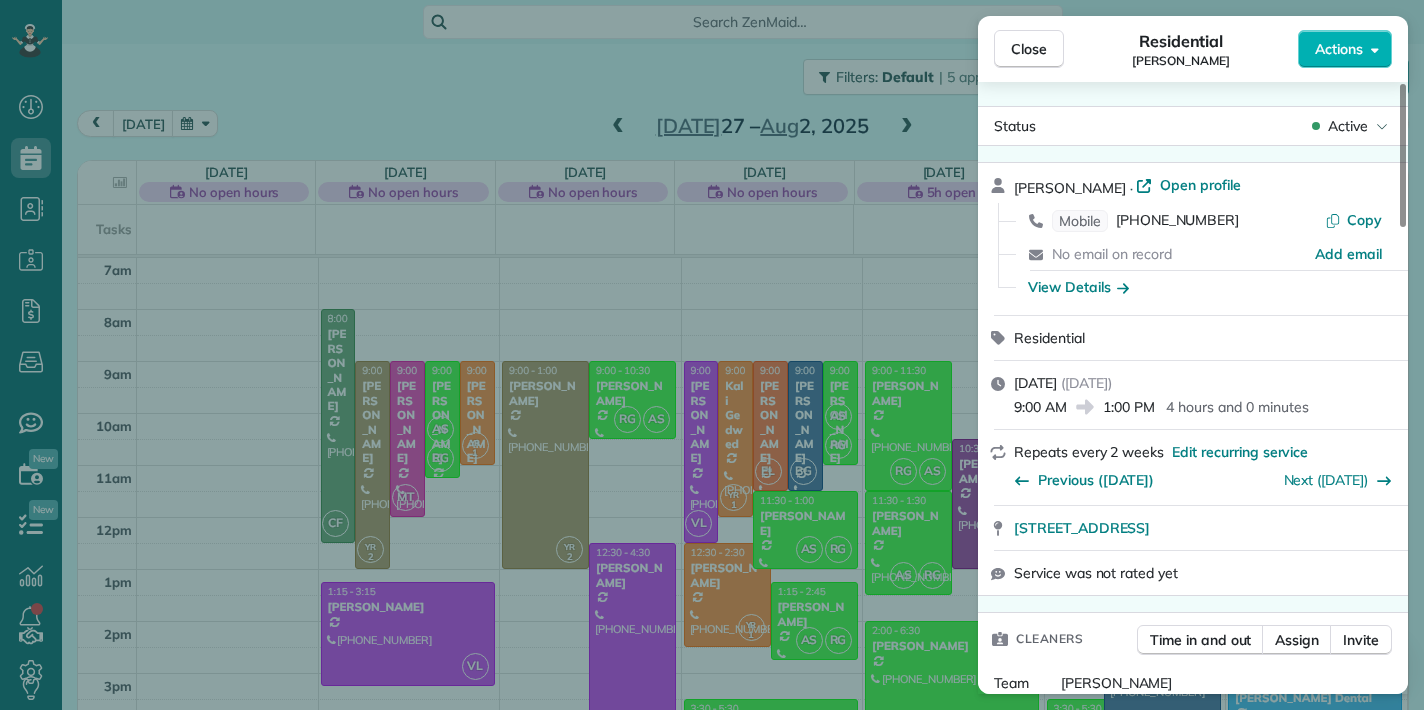 click on "Close Residential [PERSON_NAME] Actions Status Active [PERSON_NAME] · Open profile Mobile [PHONE_NUMBER] Copy No email on record Add email View Details Residential [DATE] ( [DATE] ) 9:00 AM 1:00 PM 4 hours and 0 minutes Repeats every 2 weeks Edit recurring service Previous ([DATE]) Next ([DATE]) [STREET_ADDRESS] Service was not rated yet Cleaners Time in and out Assign Invite Team [PERSON_NAME] Cleaners [PERSON_NAME] 9:00 AM 1:00 PM Checklist Try Now Keep this appointment up to your standards. Stay on top of every detail, keep your cleaners organised, and your client happy. Assign a checklist Watch a 5 min demo Billing Billing actions Price $0.00 Overcharge $0.00 Discount $0.00 Coupon discount - Total appointment price $0.00 Tips collected New feature! $0.00 [PERSON_NAME] as paid Total including tip $0.00 Get paid online in no-time! Send an invoice and reward your cleaners with tips Charge customer credit card Appointment custom fields Every Month on the First [DATE] No No No" at bounding box center (712, 355) 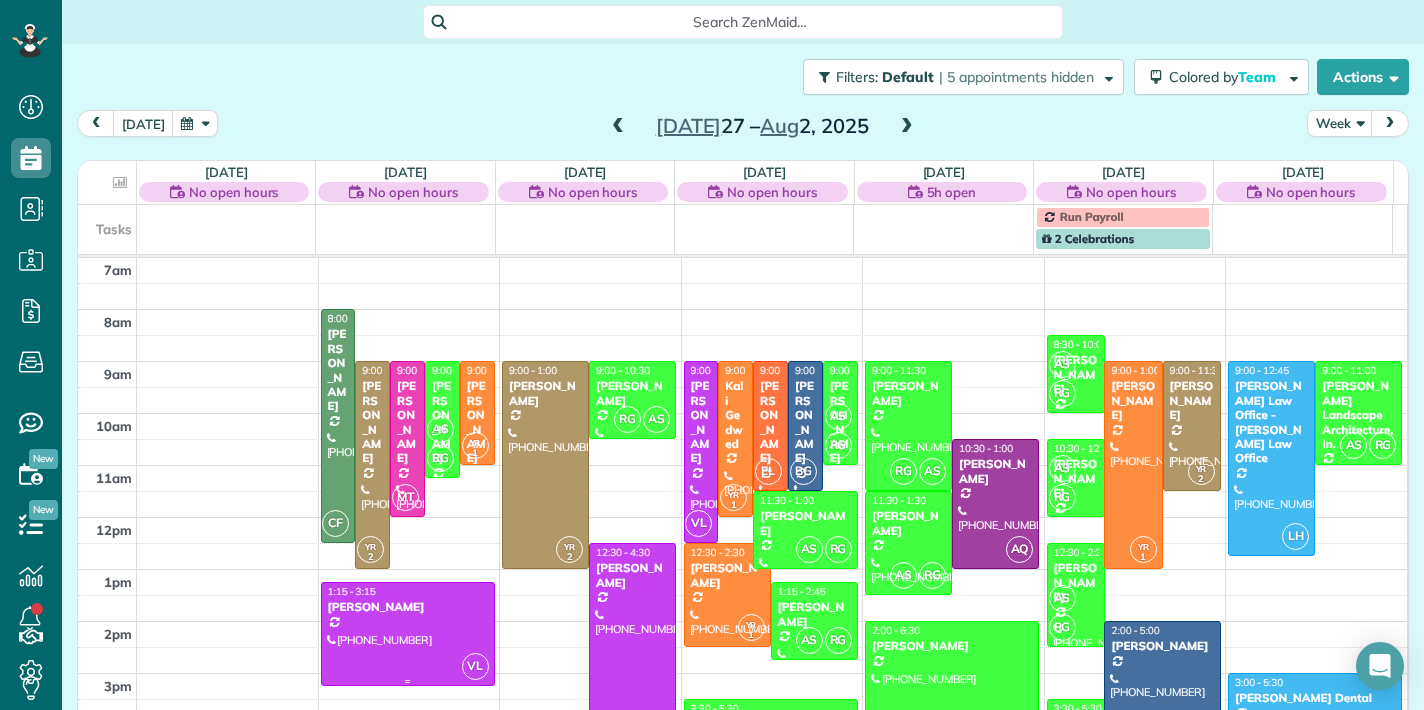 click on "[PERSON_NAME]" at bounding box center (408, 607) 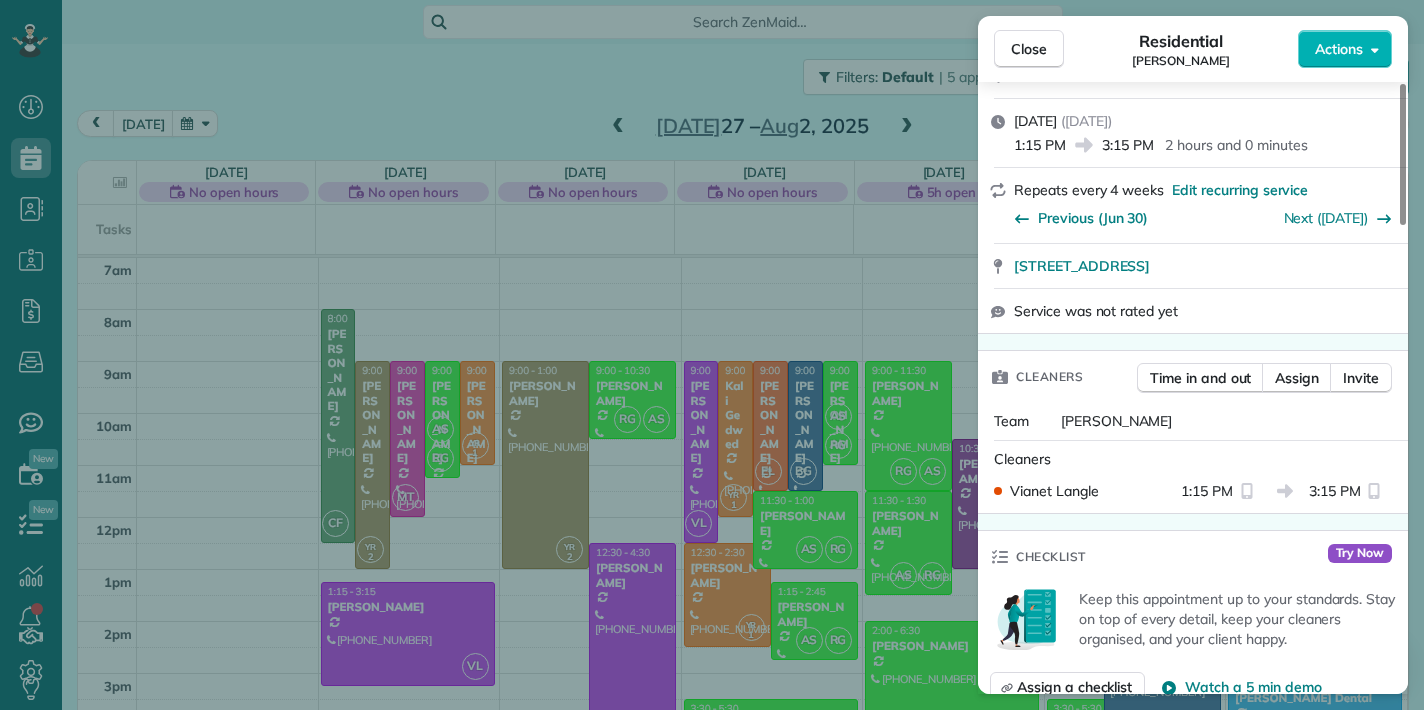 scroll, scrollTop: 318, scrollLeft: 0, axis: vertical 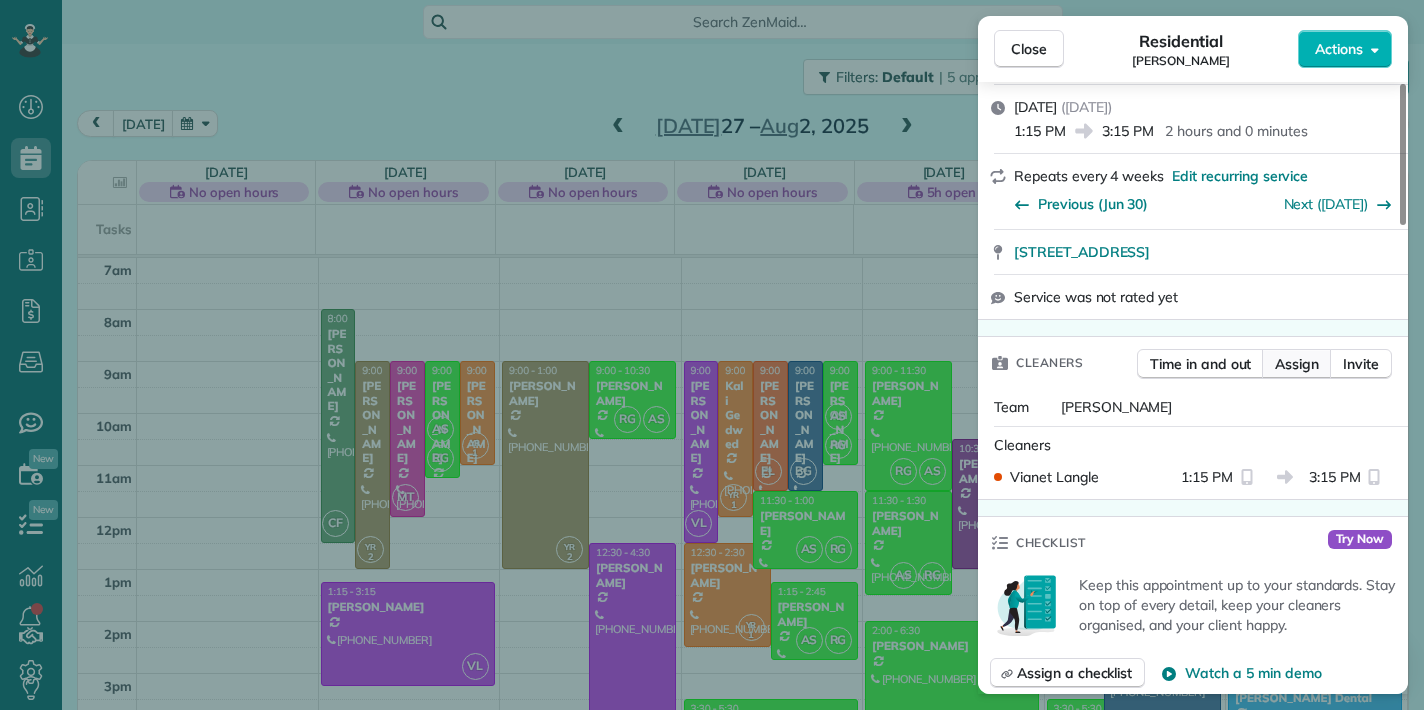 click on "Assign" at bounding box center (1297, 364) 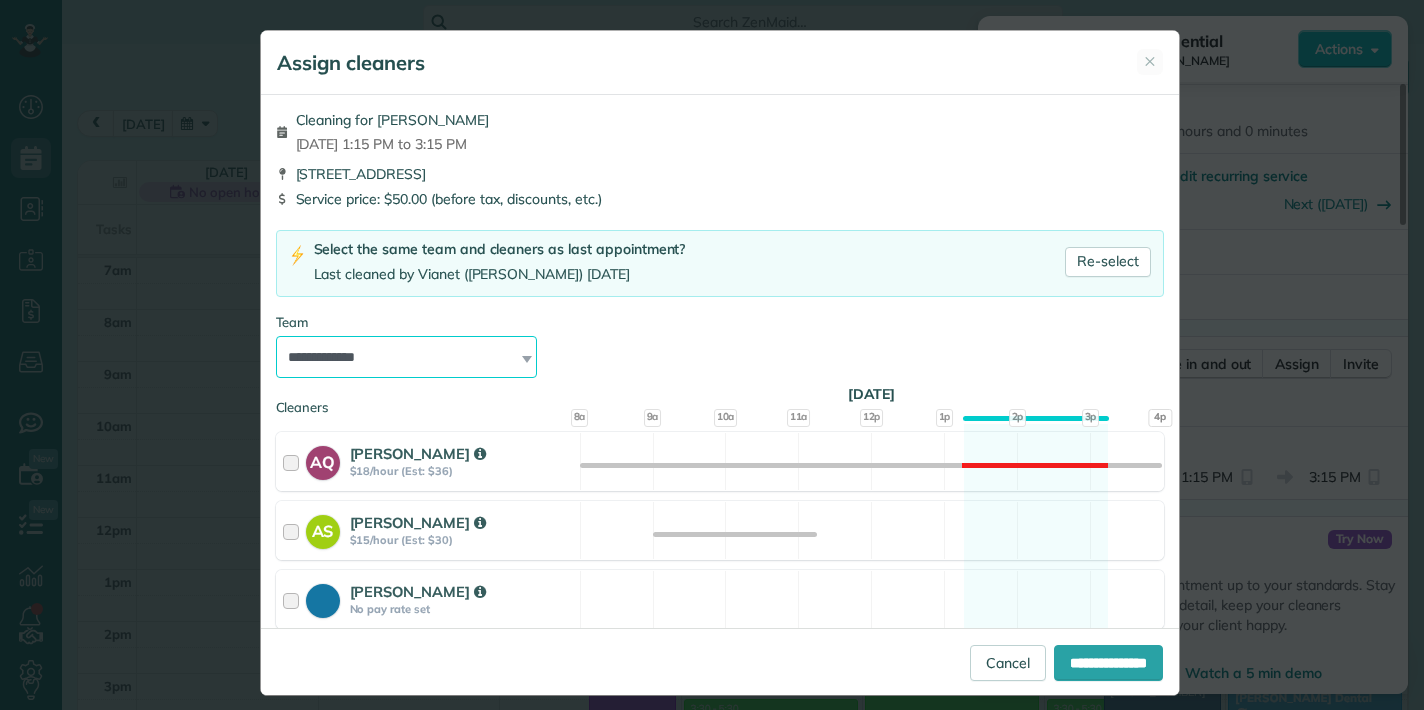click on "**********" at bounding box center [407, 357] 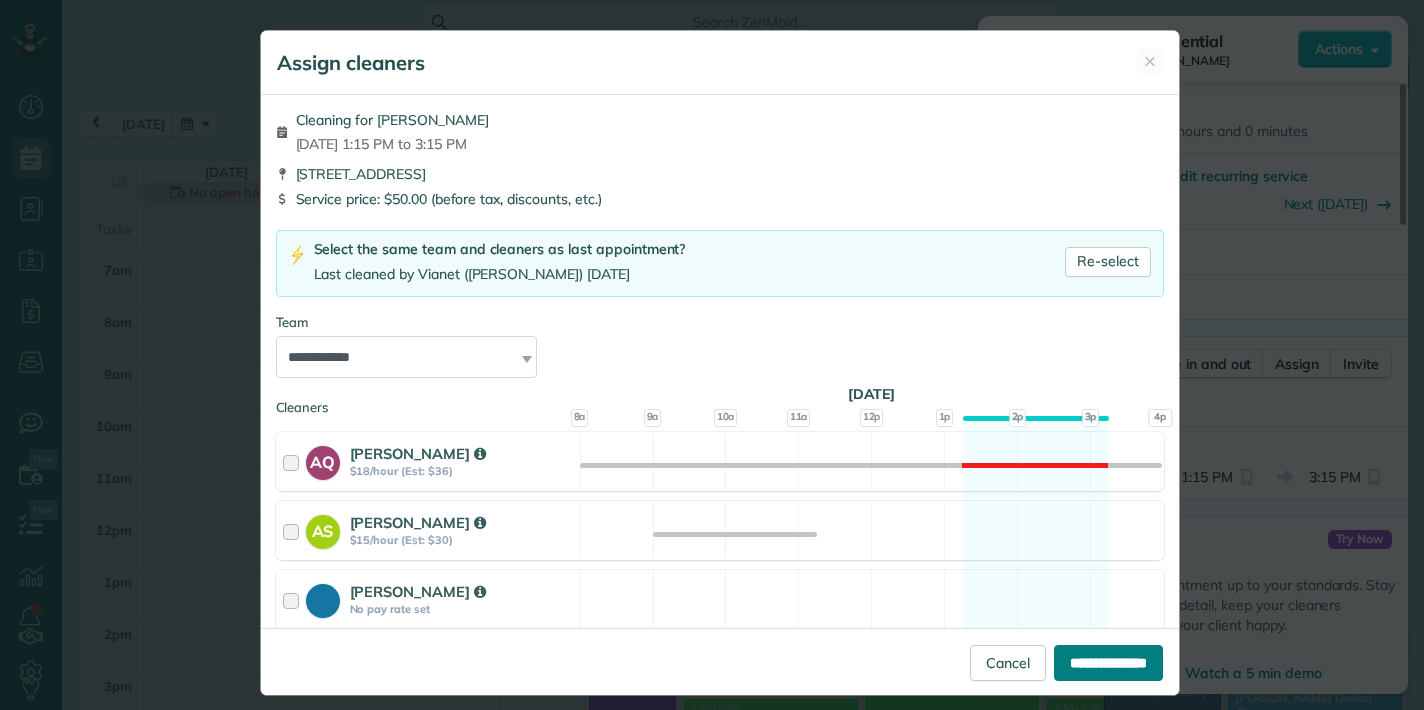 click on "**********" at bounding box center (1108, 663) 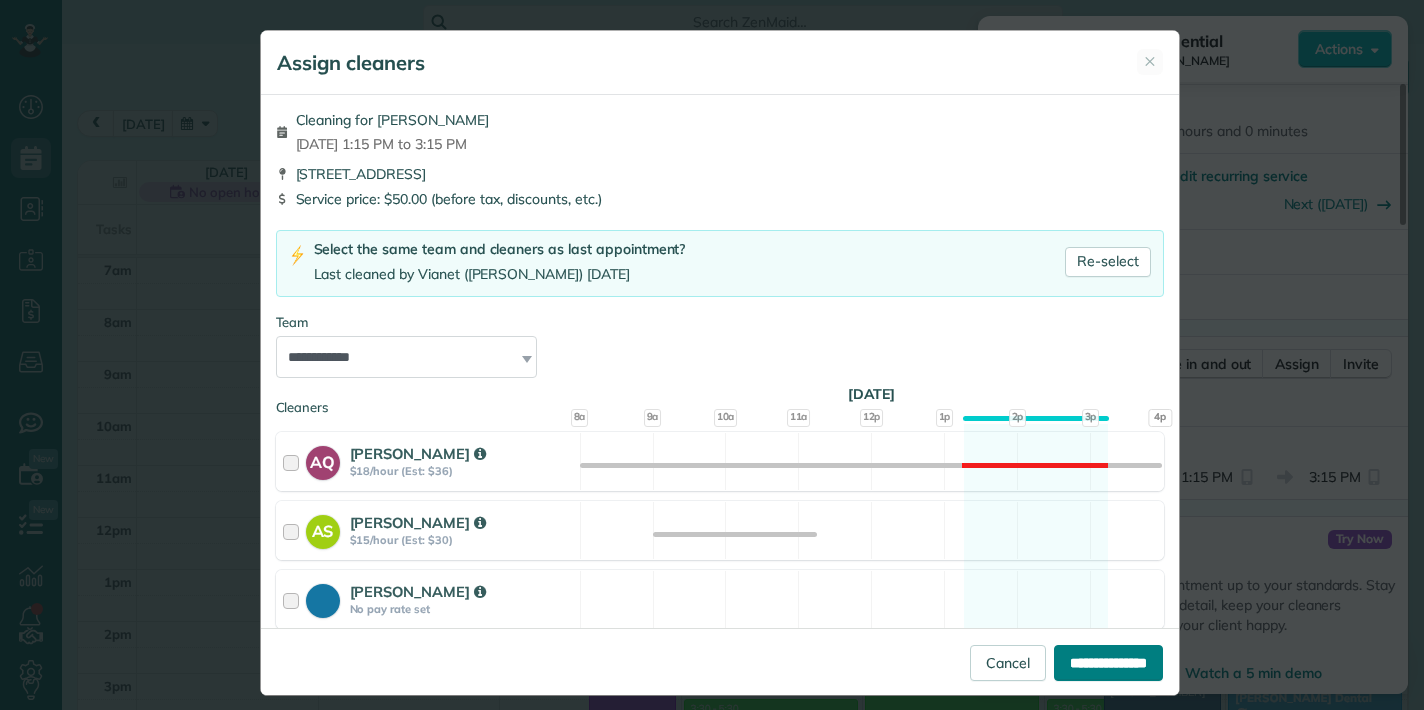 type on "**********" 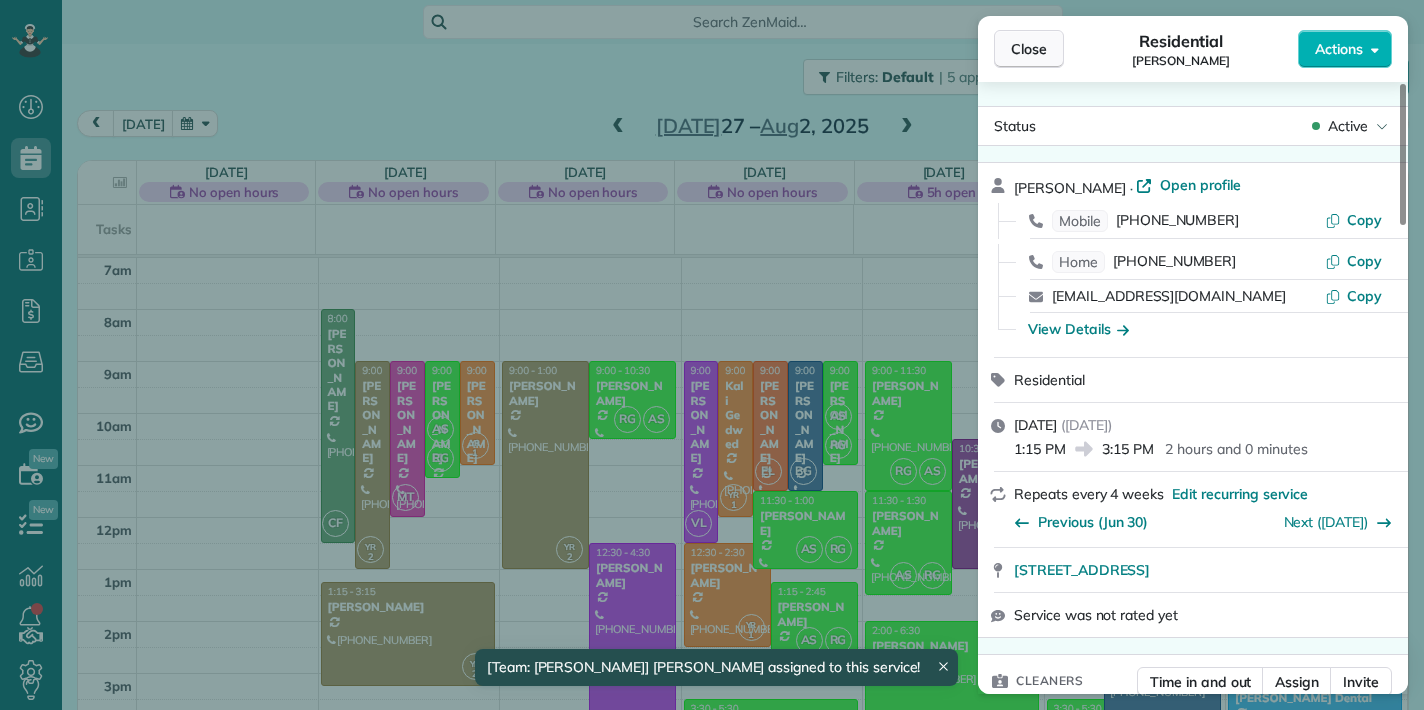 click on "Close" at bounding box center (1029, 49) 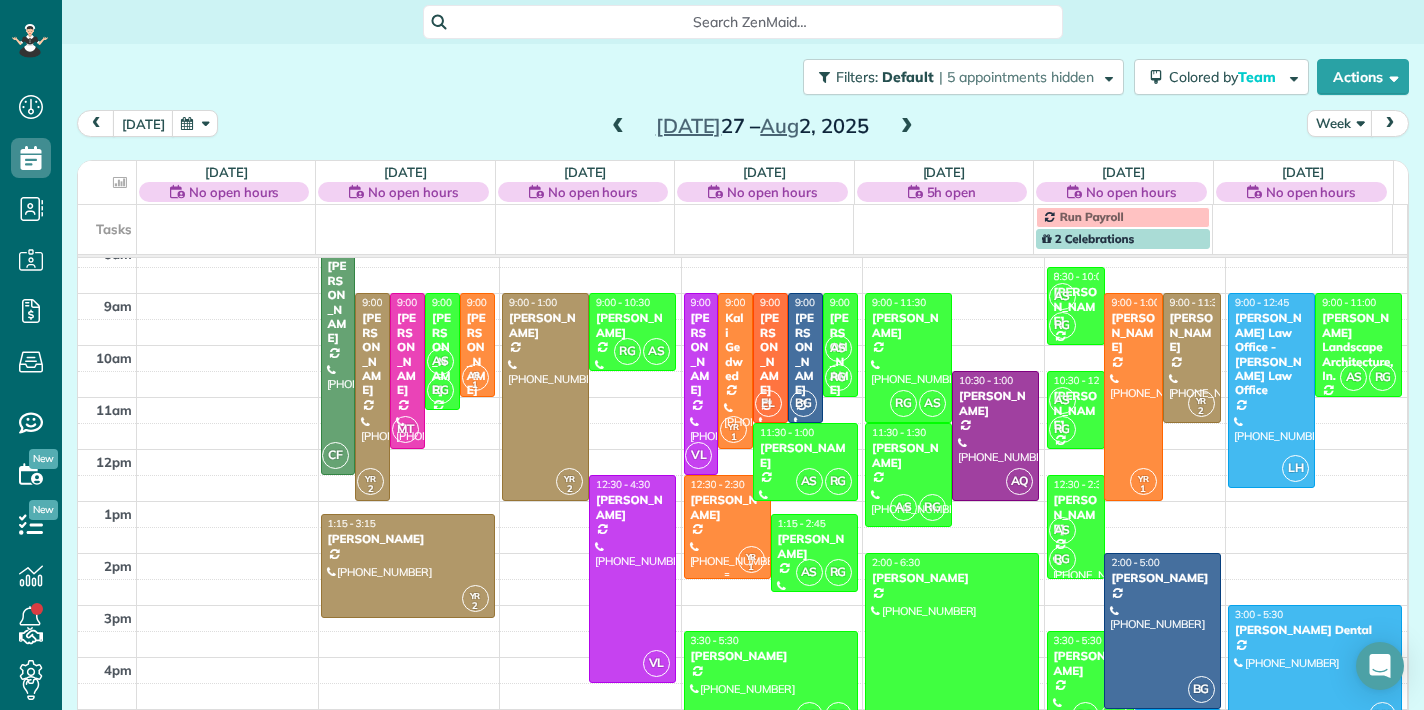 scroll, scrollTop: 77, scrollLeft: 0, axis: vertical 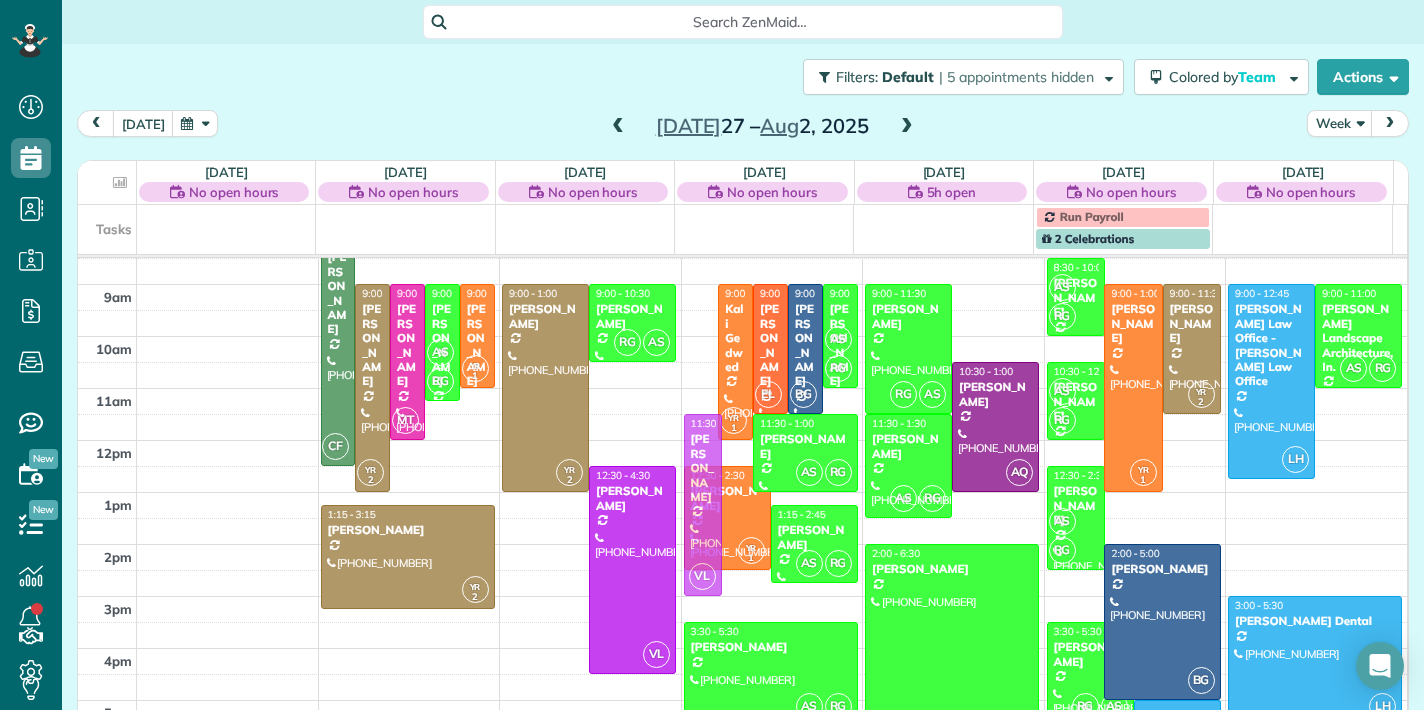 drag, startPoint x: 684, startPoint y: 317, endPoint x: 684, endPoint y: 442, distance: 125 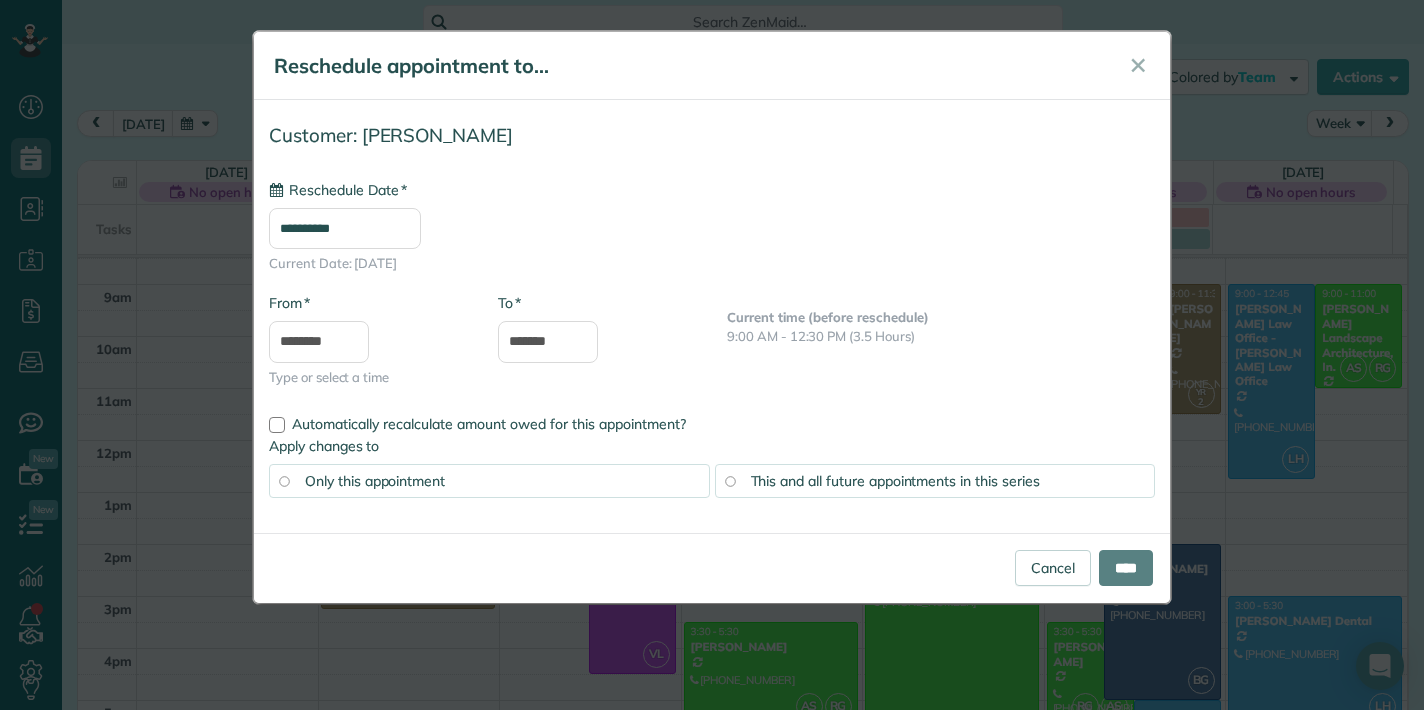 type on "**********" 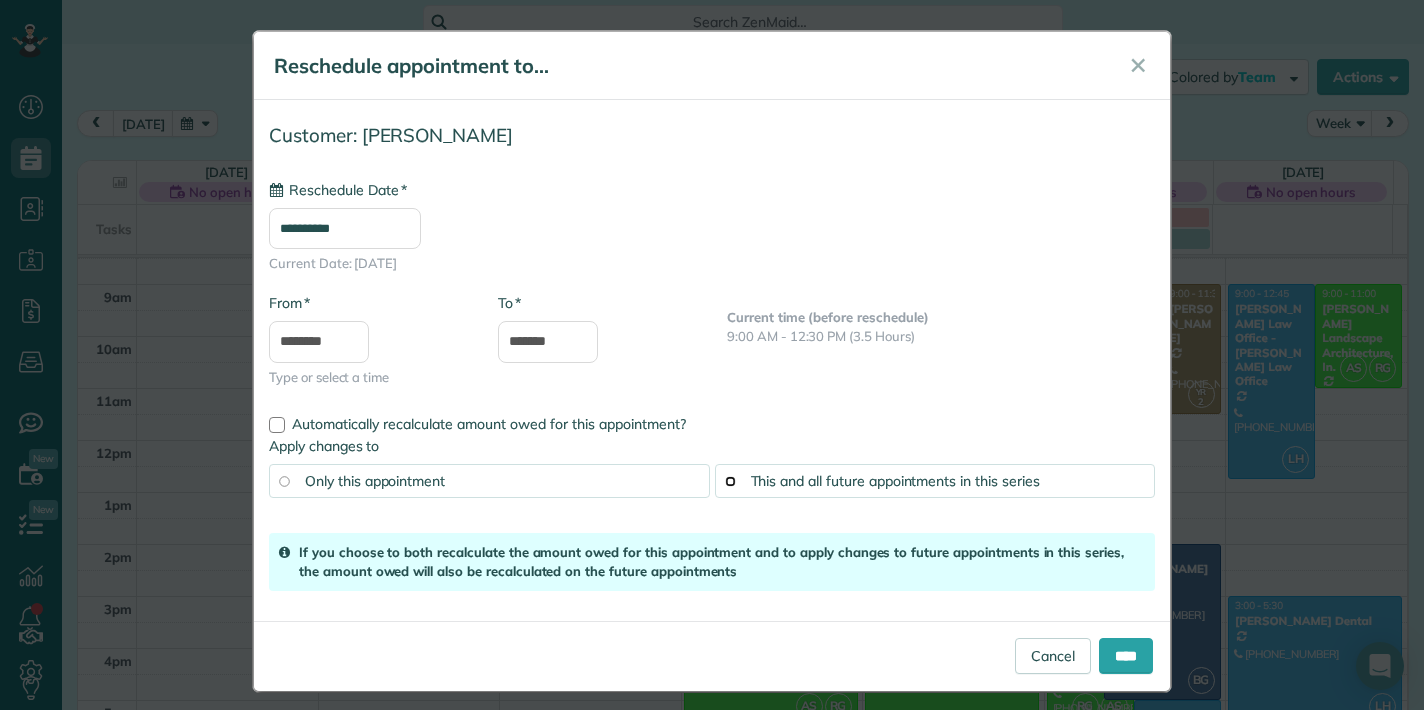 scroll, scrollTop: 13, scrollLeft: 0, axis: vertical 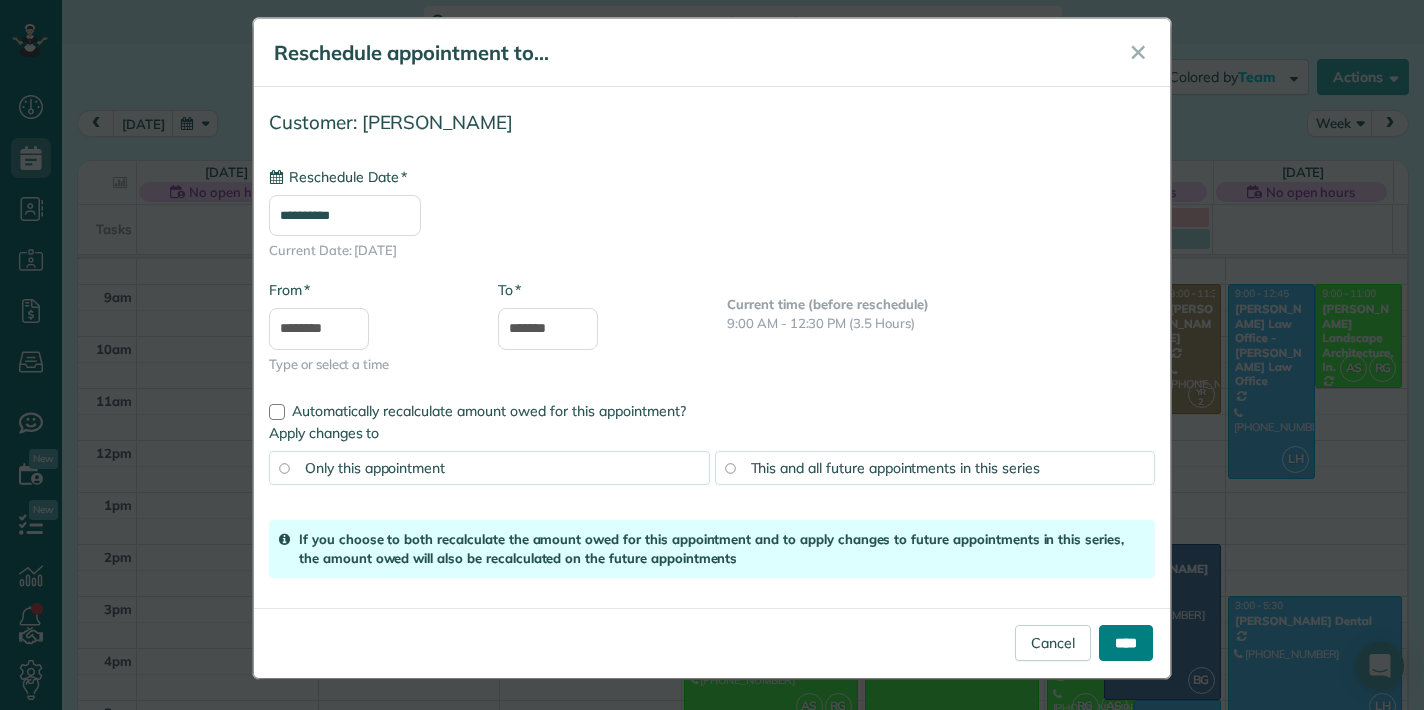 click on "****" at bounding box center [1126, 643] 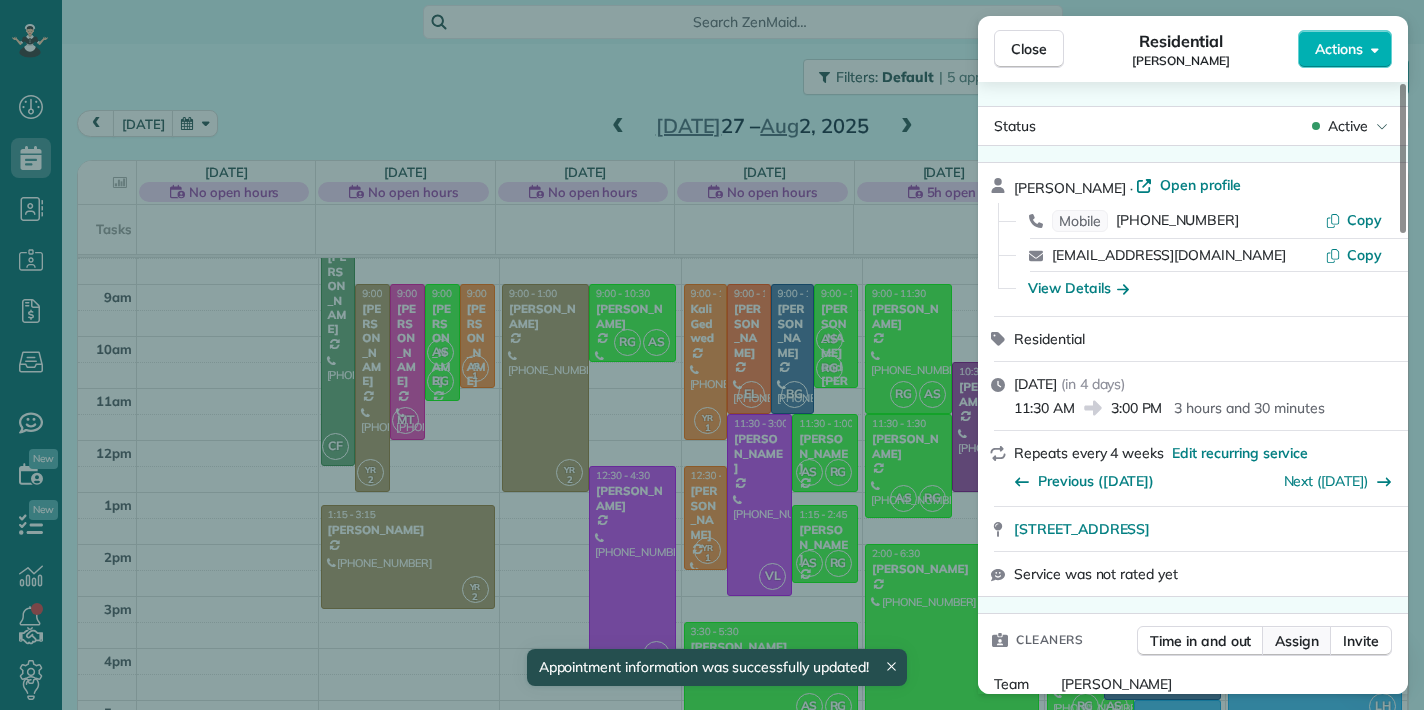 click on "Assign" at bounding box center (1297, 641) 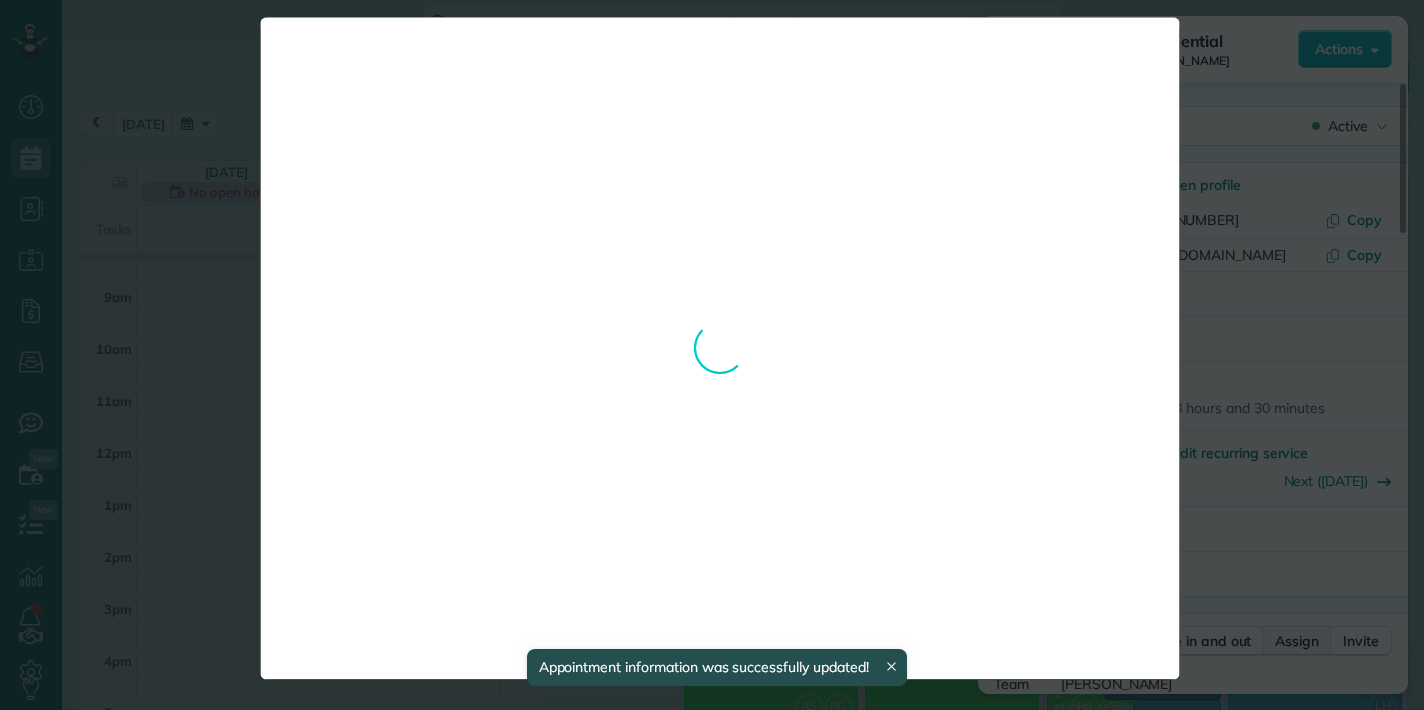 scroll, scrollTop: 0, scrollLeft: 0, axis: both 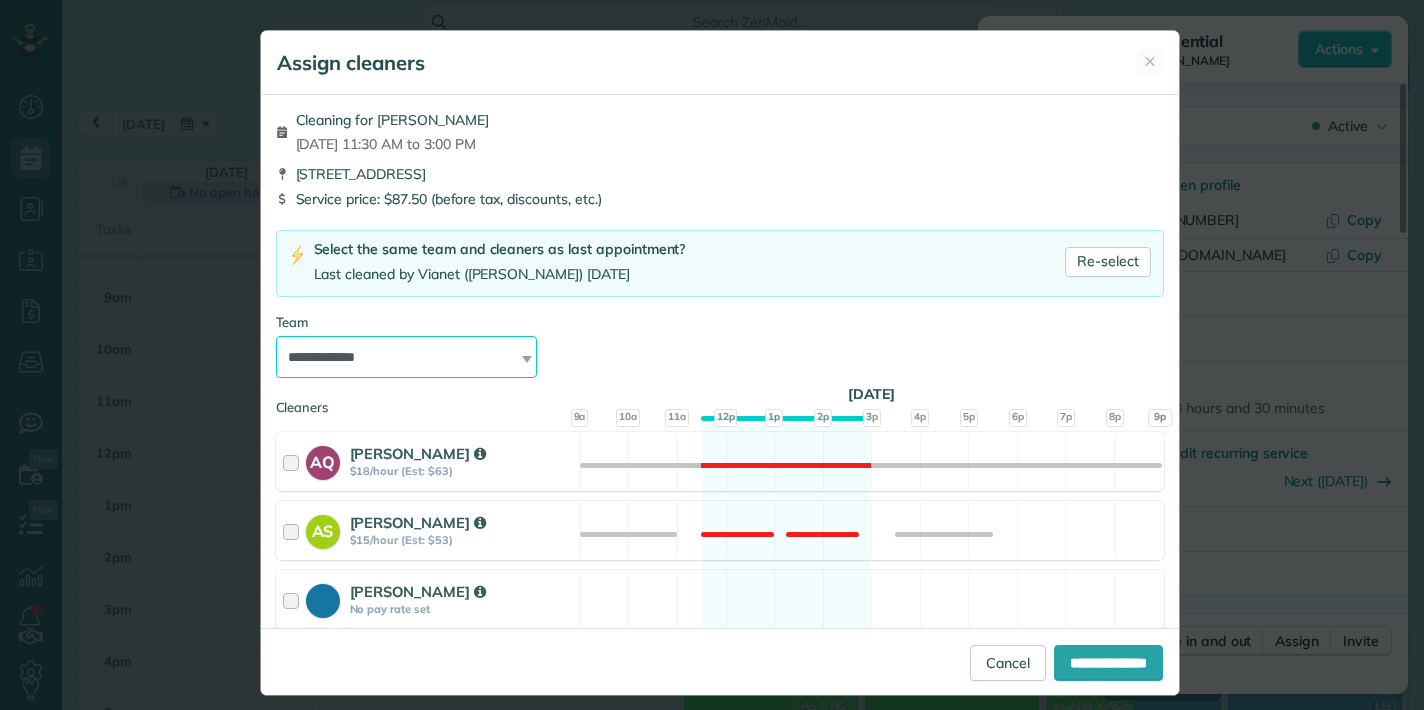 click on "**********" at bounding box center [407, 357] 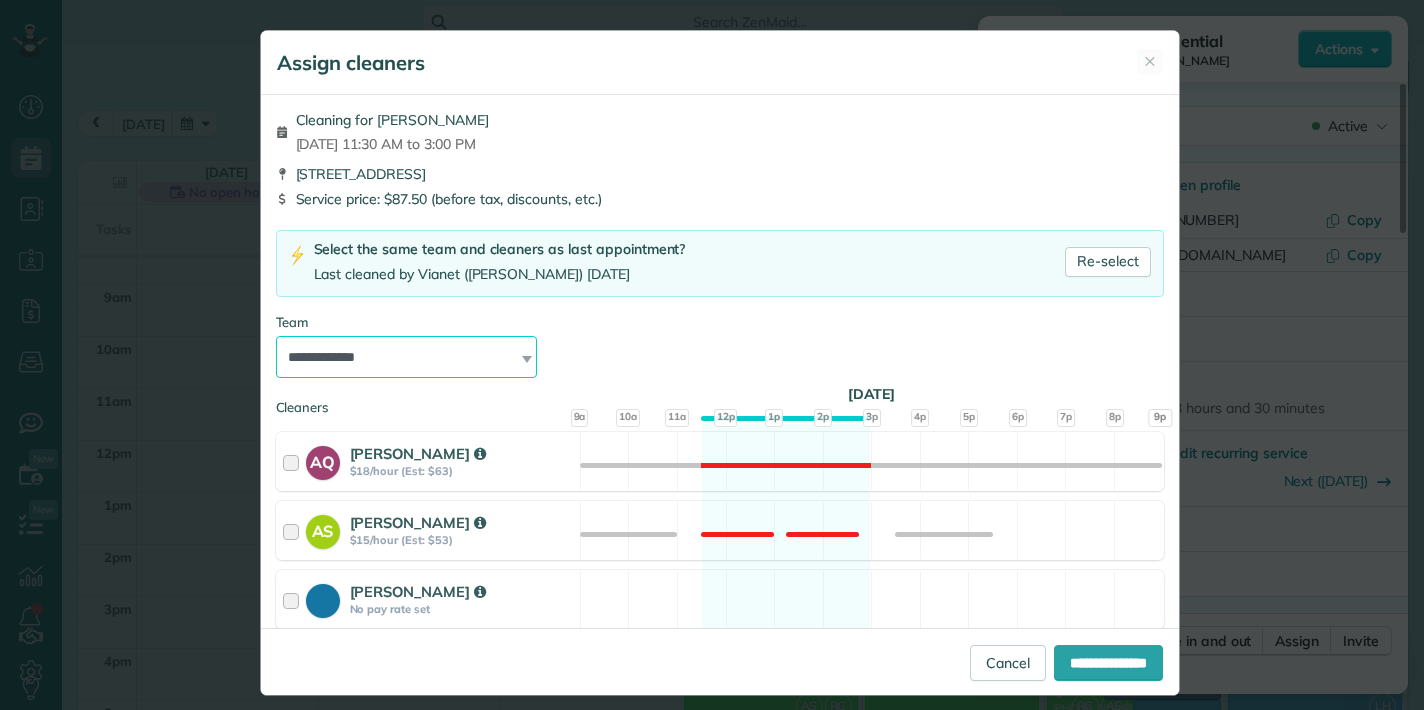 select on "*****" 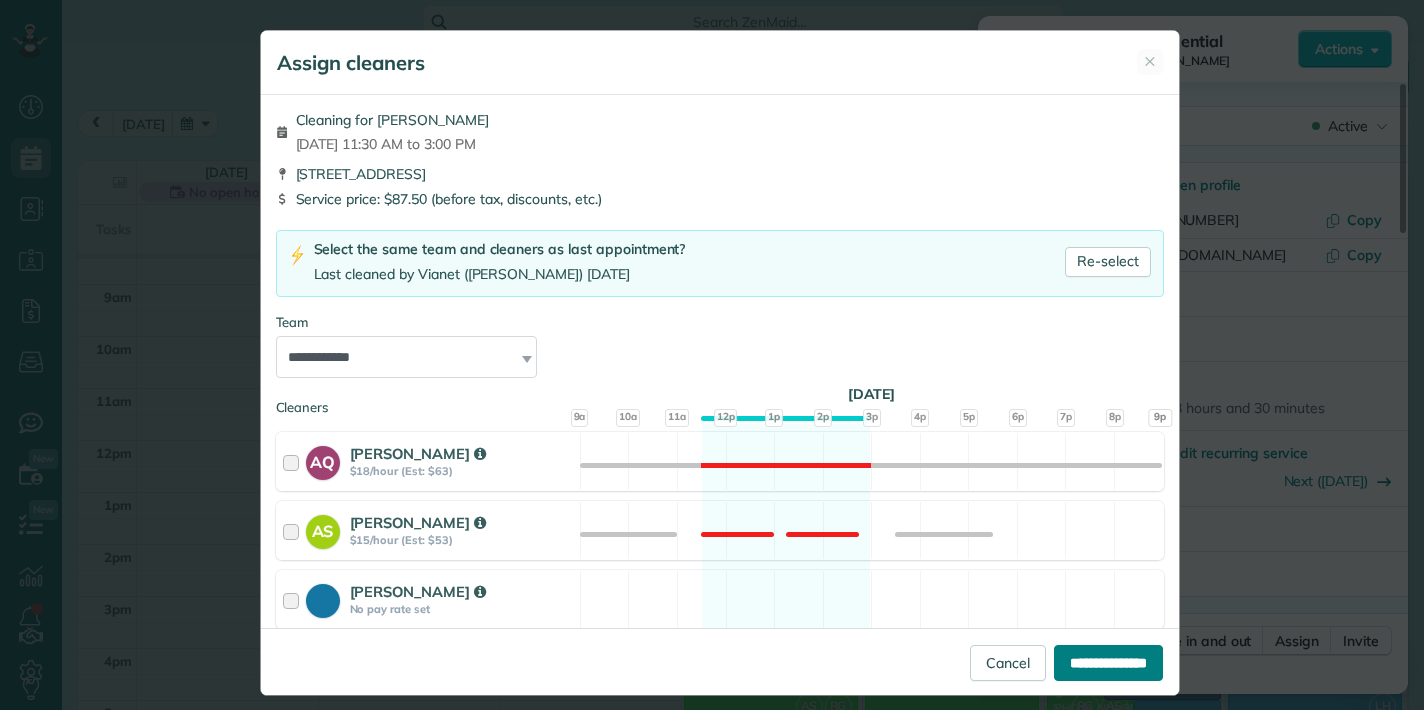 click on "**********" at bounding box center [1108, 663] 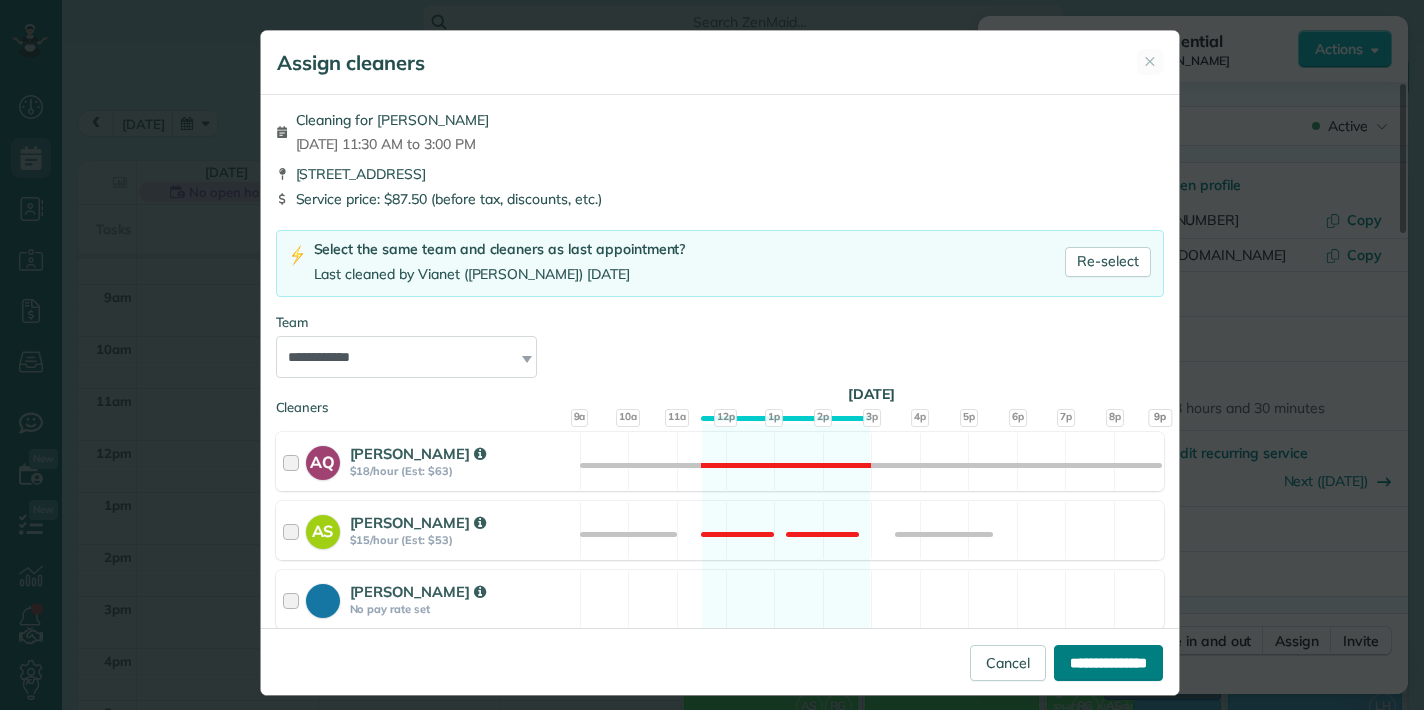 type on "**********" 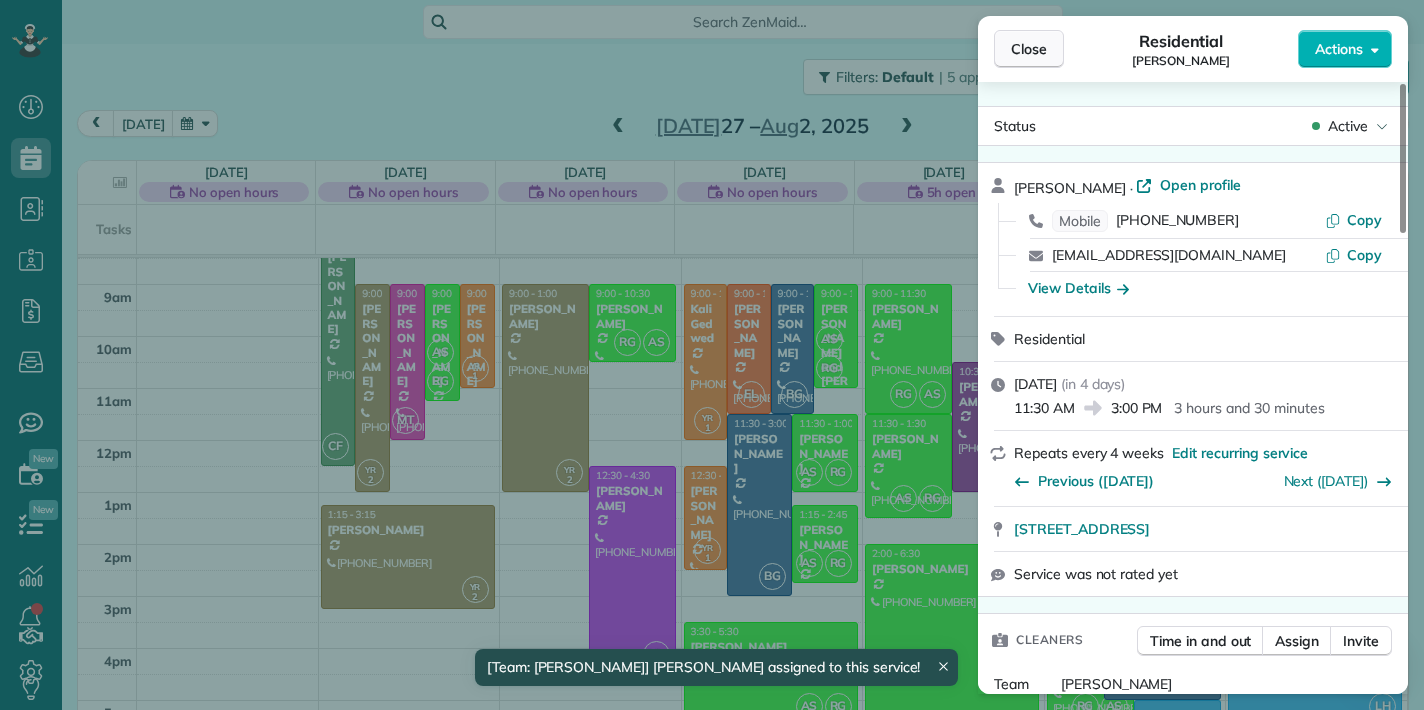 click on "Close" at bounding box center [1029, 49] 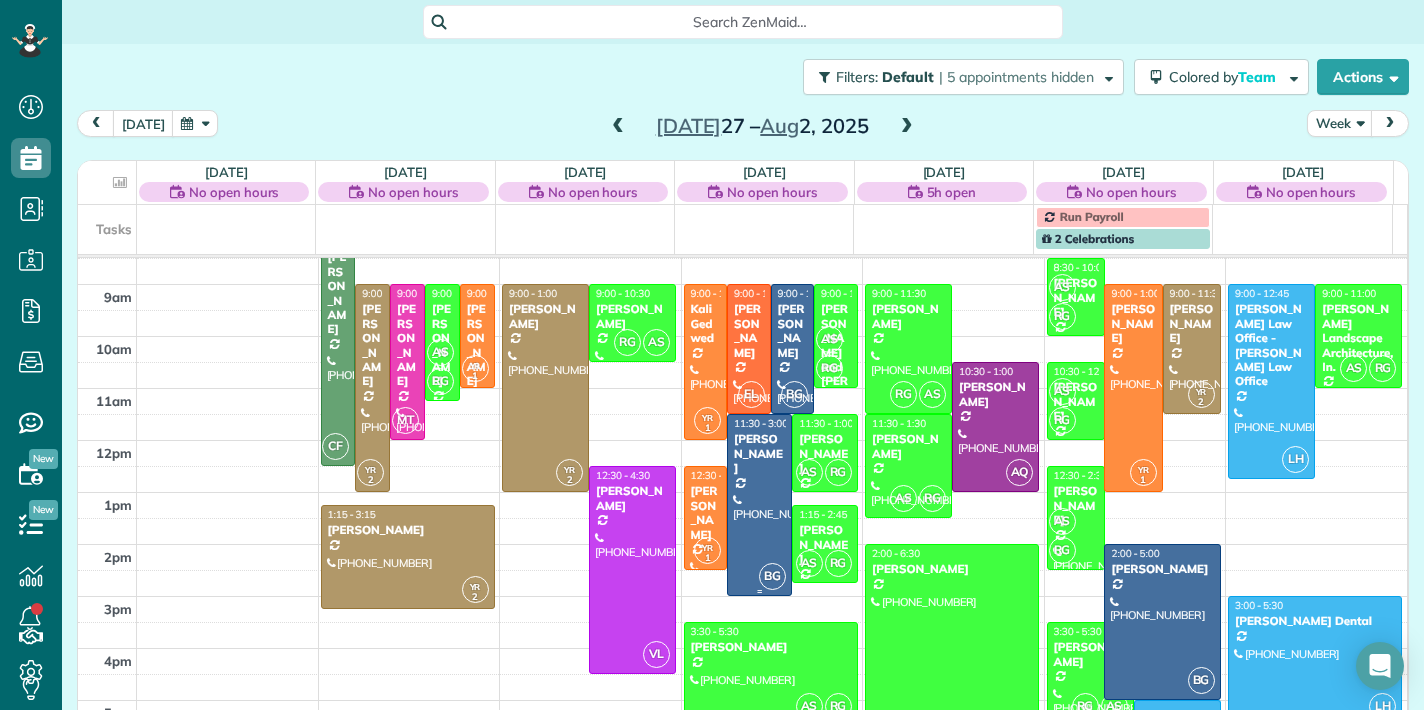 click on "[PERSON_NAME]" at bounding box center [759, 453] 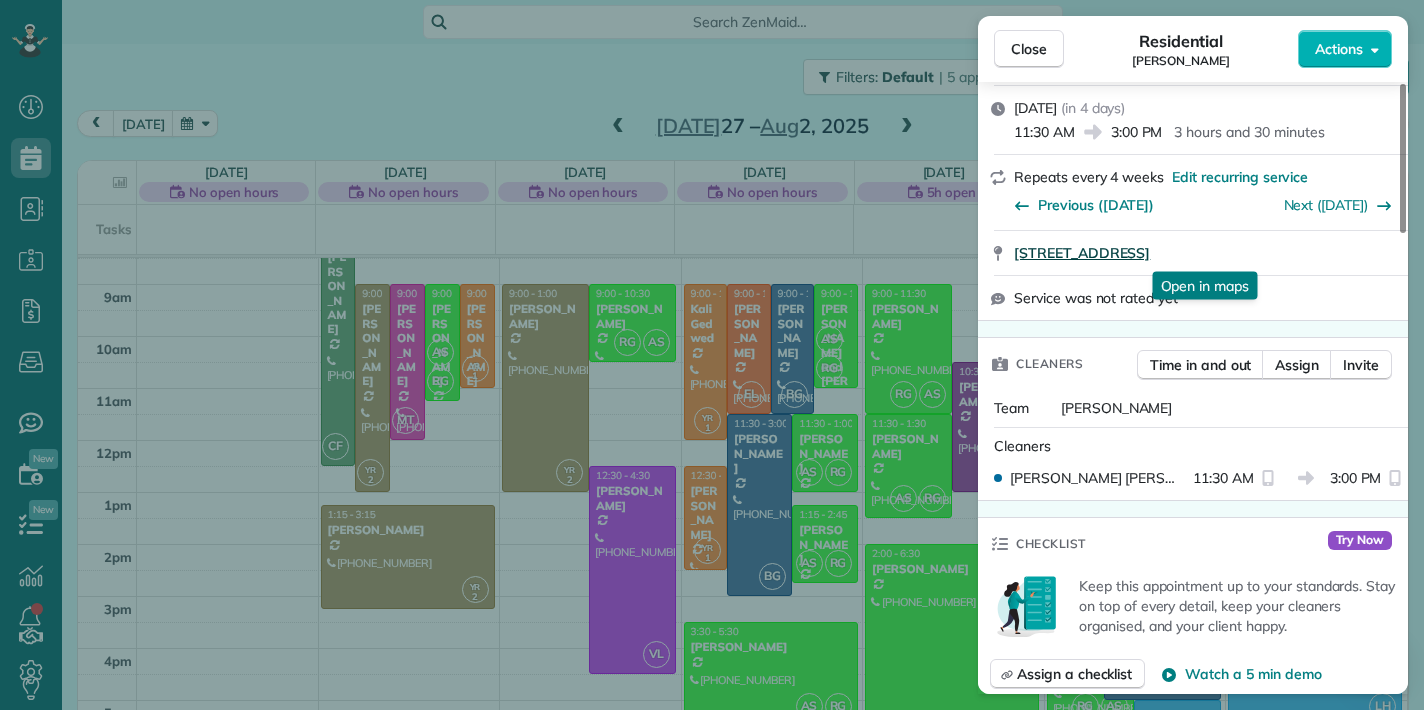 scroll, scrollTop: 286, scrollLeft: 0, axis: vertical 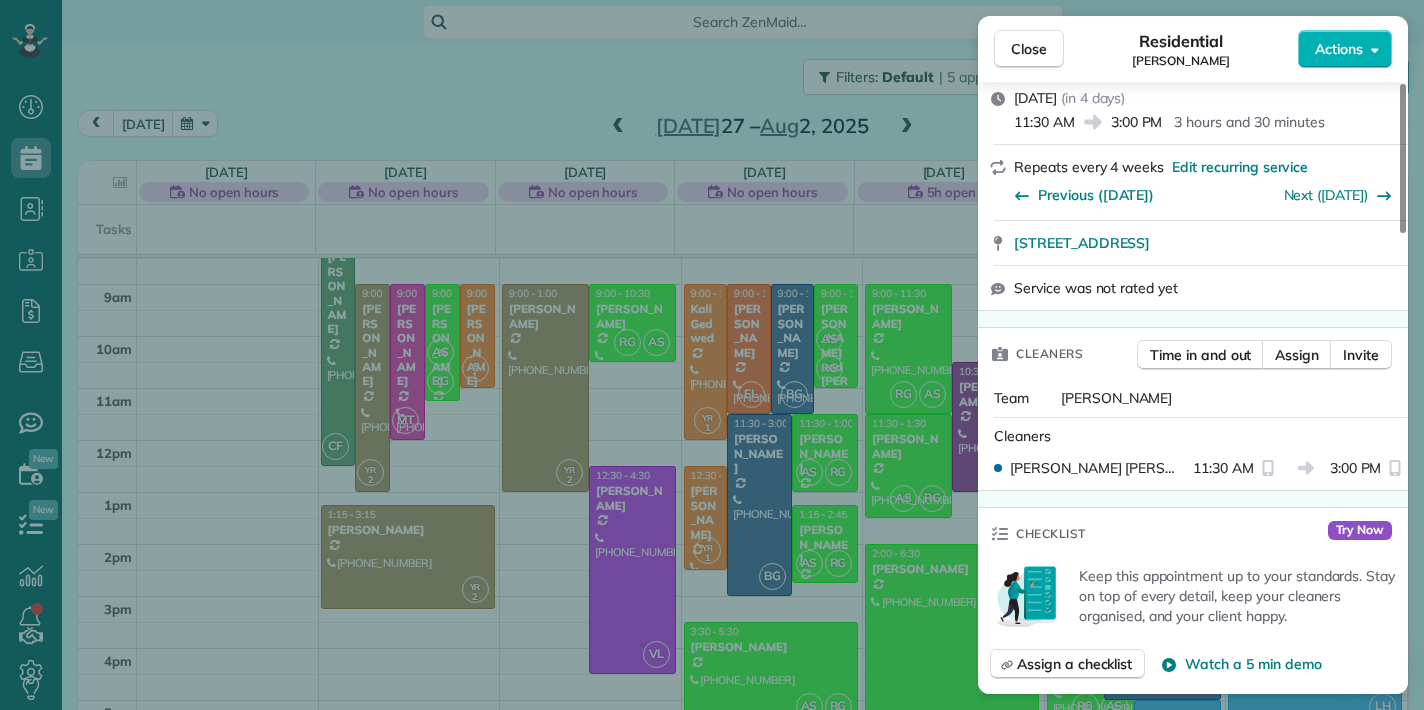 click on "Close Residential [PERSON_NAME] Actions Status Active [PERSON_NAME] · Open profile Mobile [PHONE_NUMBER] Copy [EMAIL_ADDRESS][DOMAIN_NAME] Copy View Details Residential [DATE] ( [DATE] ) 11:30 AM 3:00 PM 3 hours and 30 minutes Repeats every 4 weeks Edit recurring service Previous ([DATE]) Next ([DATE]) [STREET_ADDRESS] Service was not rated yet Cleaners Time in and out Assign Invite Team [PERSON_NAME] Cleaners [PERSON_NAME] 11:30 AM 3:00 PM Checklist Try Now Keep this appointment up to your standards. Stay on top of every detail, keep your cleaners organised, and your client happy. Assign a checklist Watch a 5 min demo Billing Billing actions Automatically calculated Price $87.50 Overcharge $0.00 Discount $0.00 Coupon discount - Total appointment price $87.50 Tips collected New feature! $0.00 Unpaid [PERSON_NAME] as paid Total including tip $87.50 Get paid online in no-time! Send an invoice and reward your cleaners with tips Charge customer credit card Appointment custom fields No No" at bounding box center [712, 355] 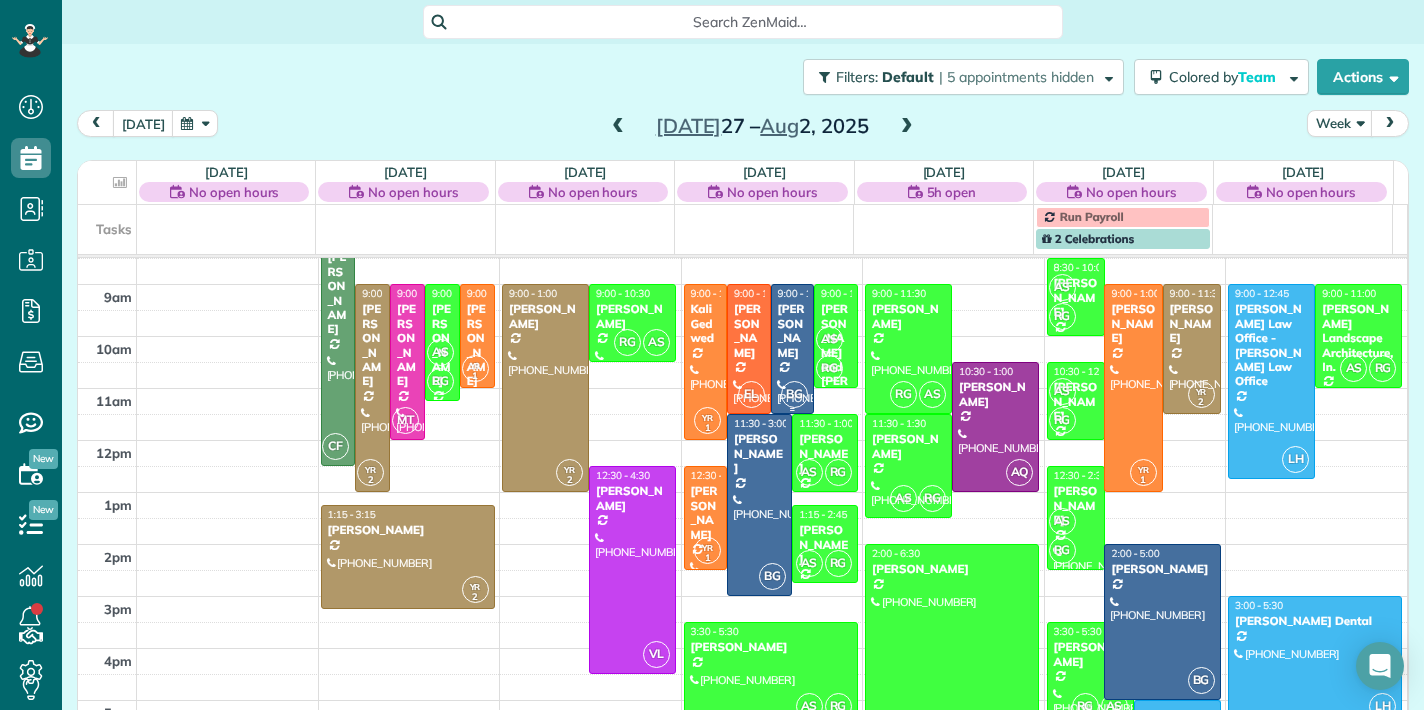 click on "[PERSON_NAME]" at bounding box center [793, 331] 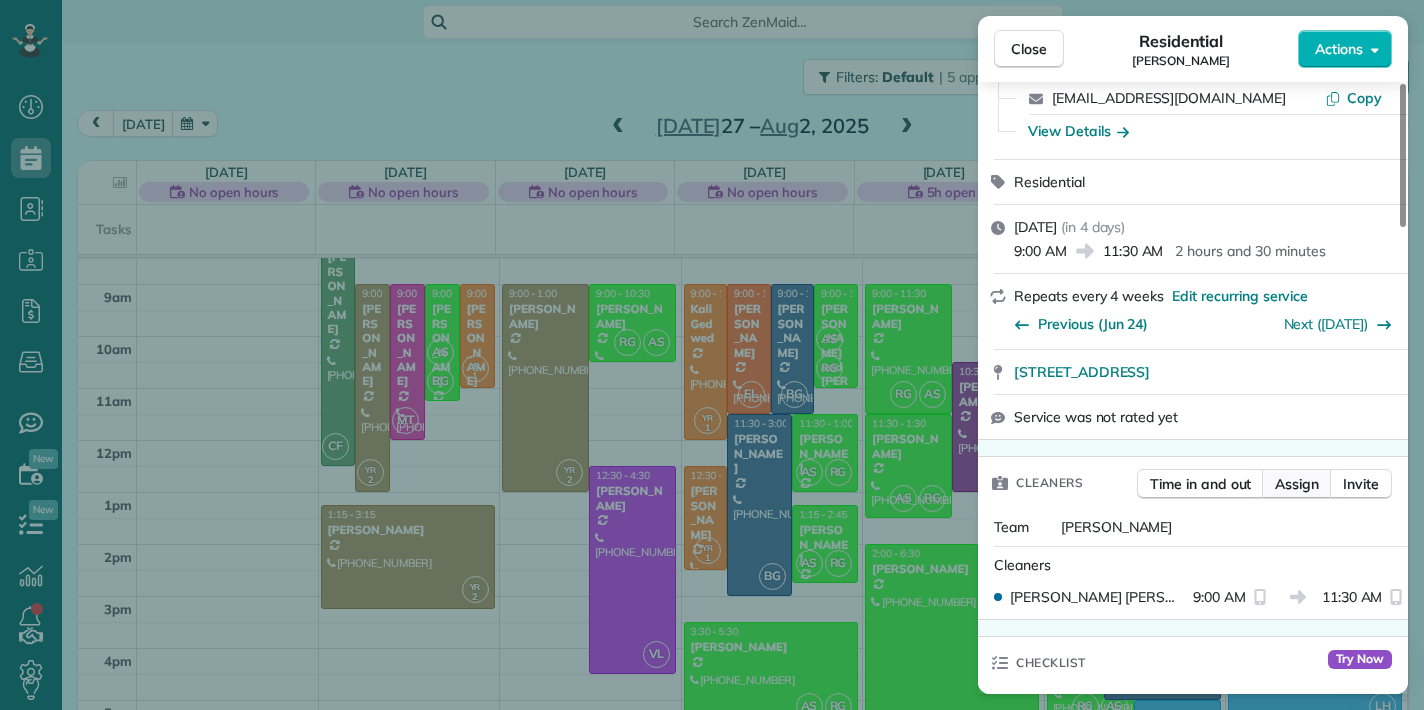 scroll, scrollTop: 161, scrollLeft: 0, axis: vertical 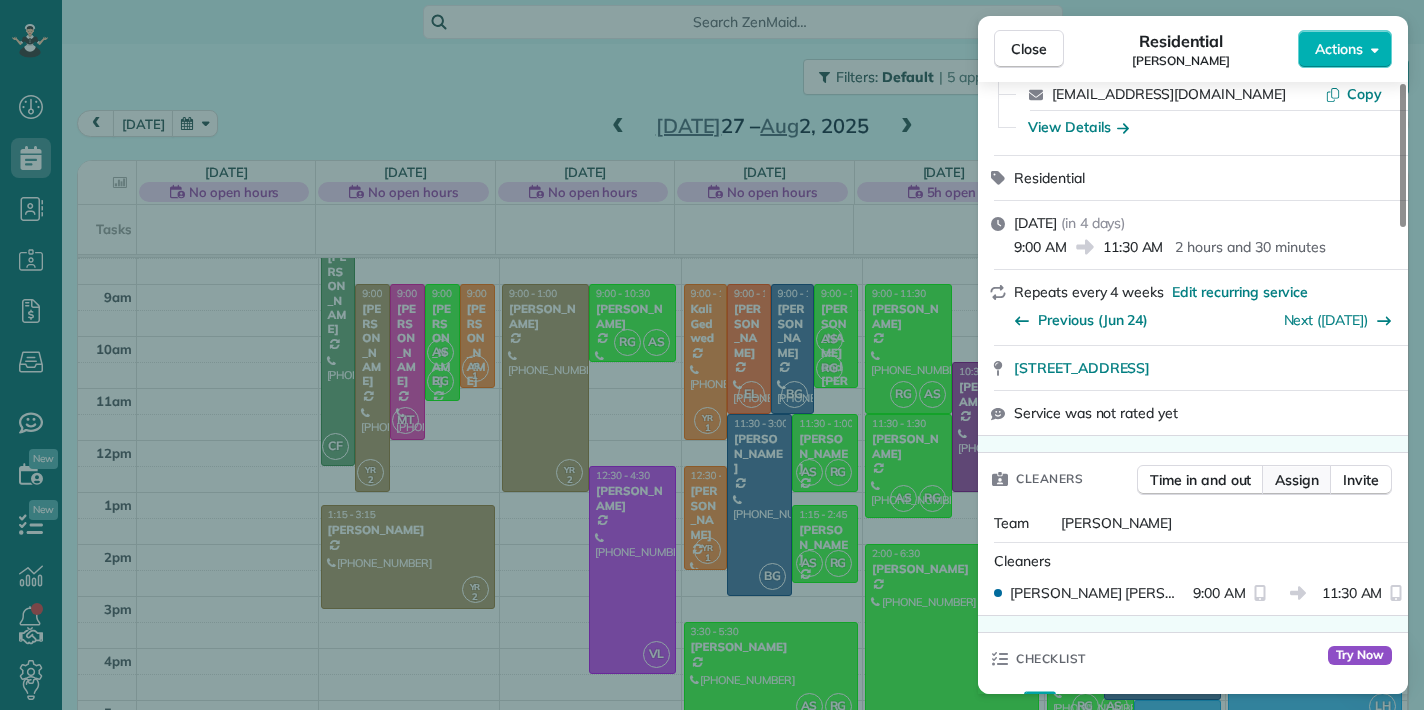 click on "Assign" at bounding box center [1297, 480] 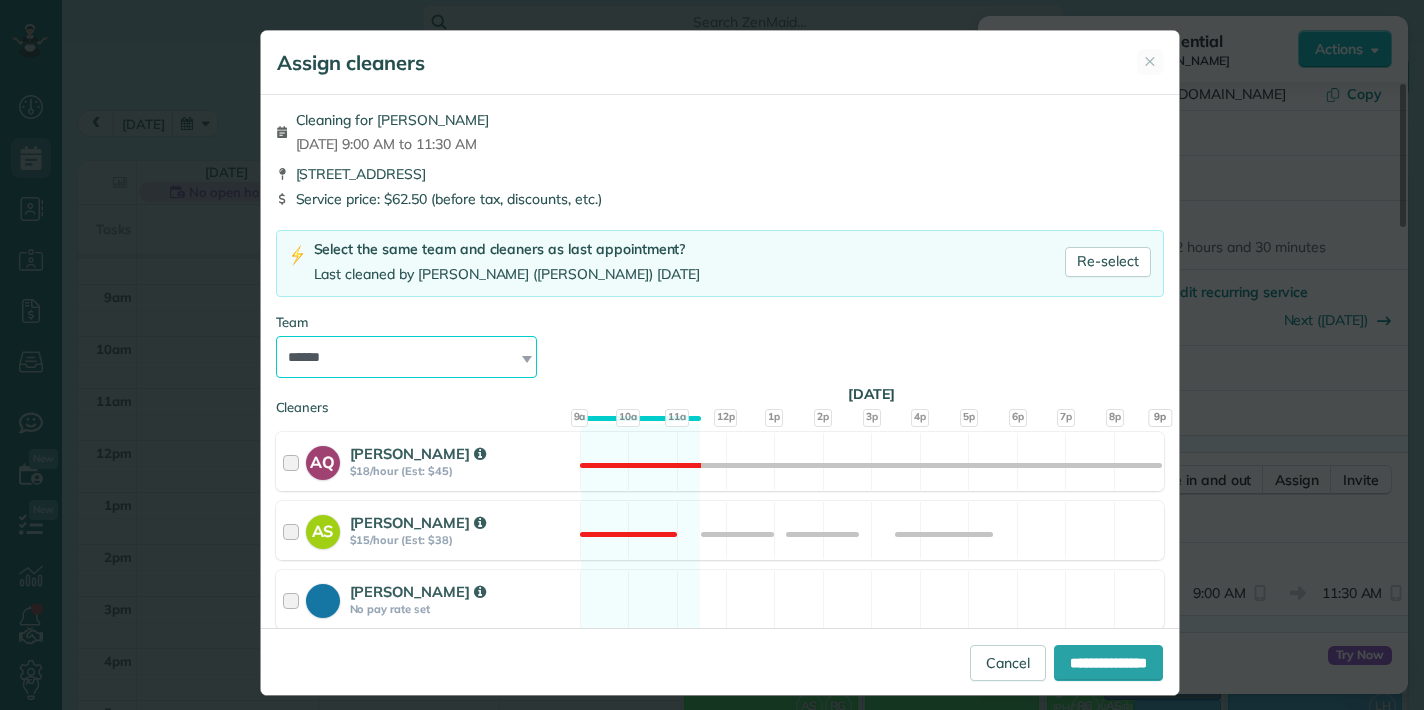 click on "**********" at bounding box center [407, 357] 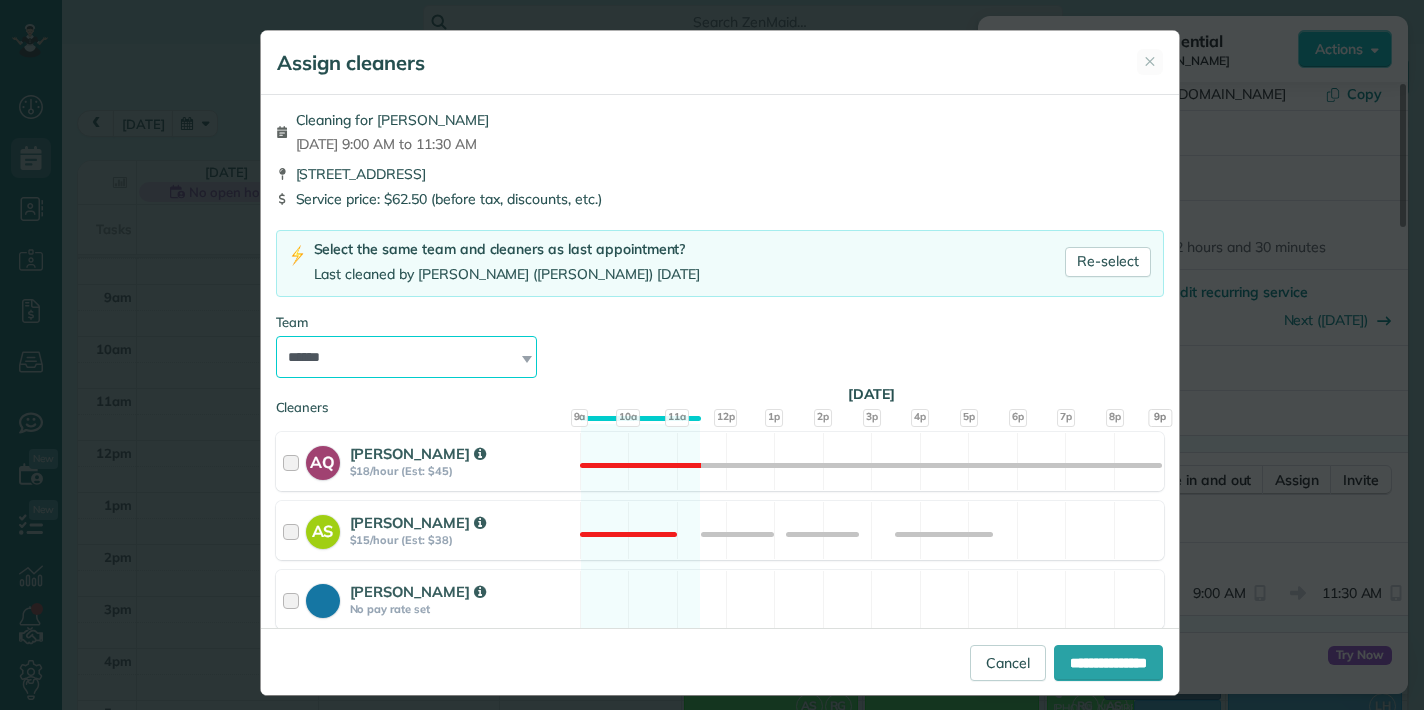 select on "*****" 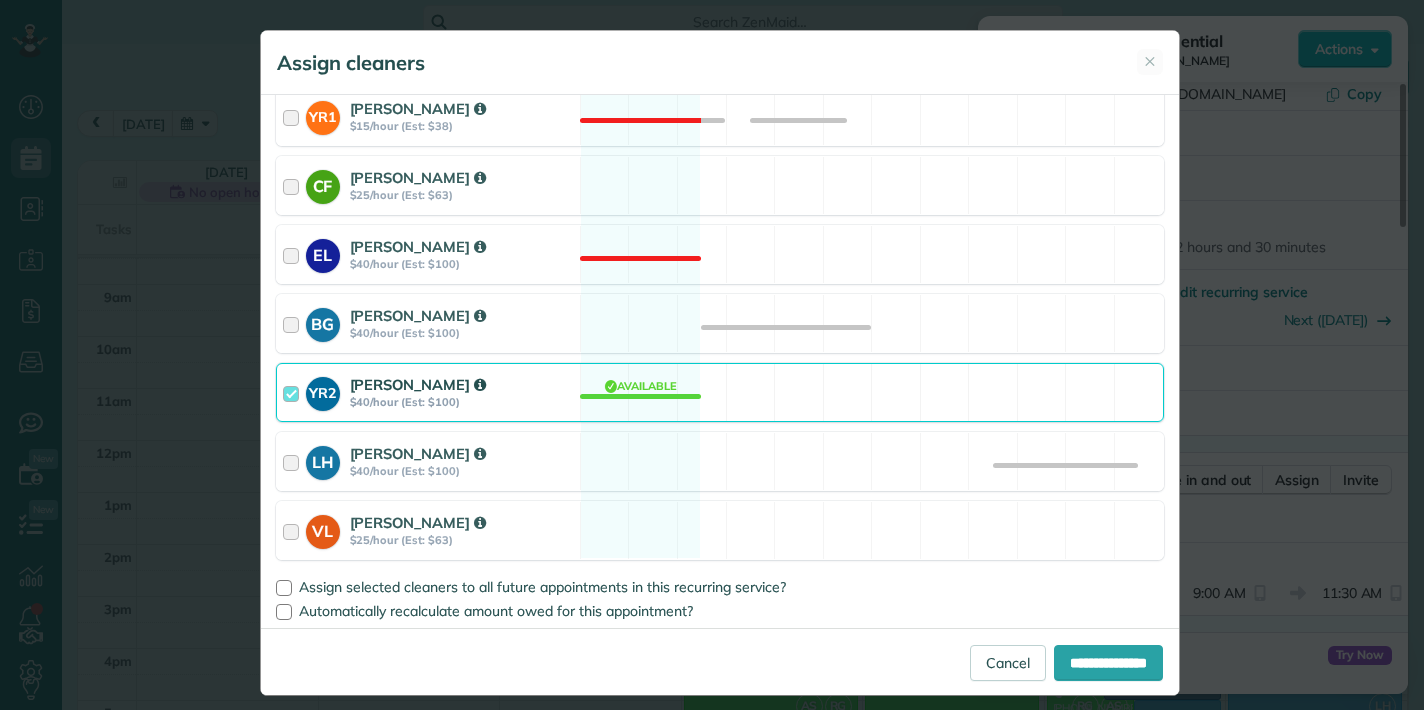 scroll, scrollTop: 695, scrollLeft: 0, axis: vertical 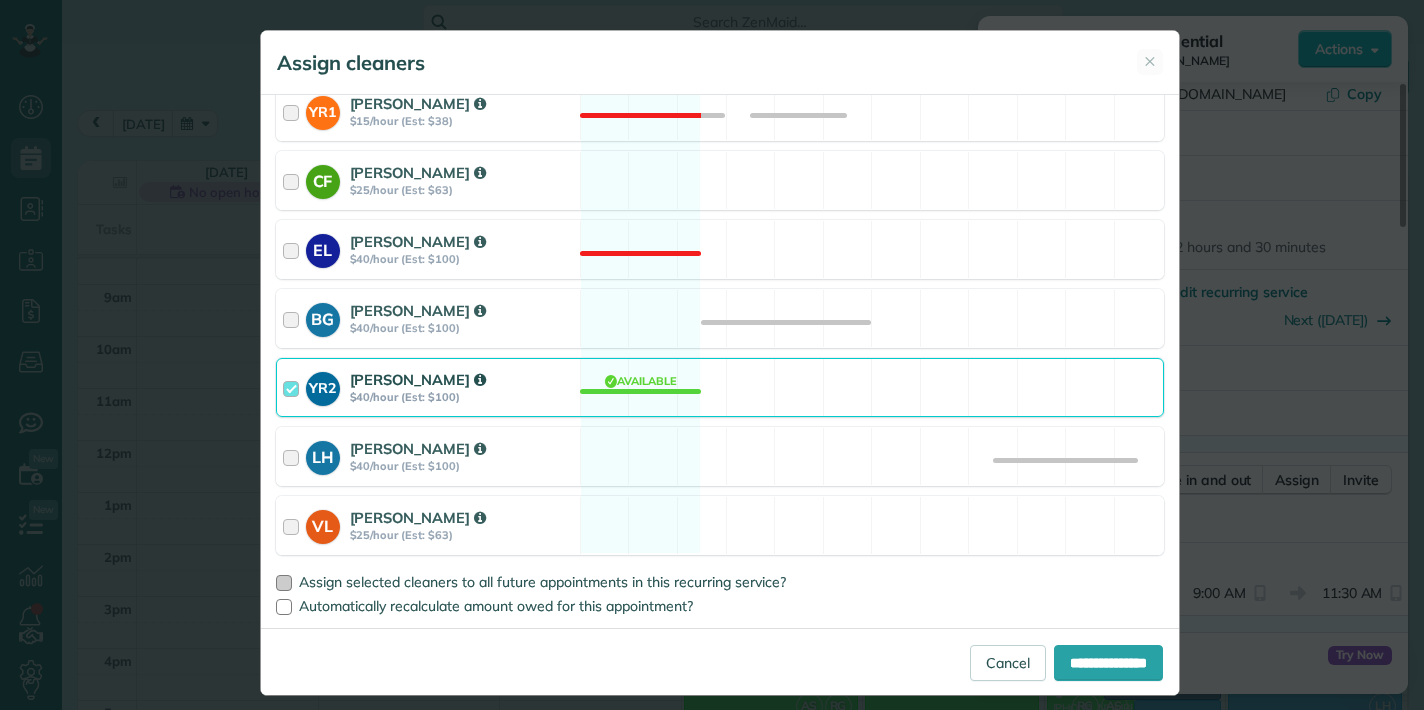 click at bounding box center [284, 583] 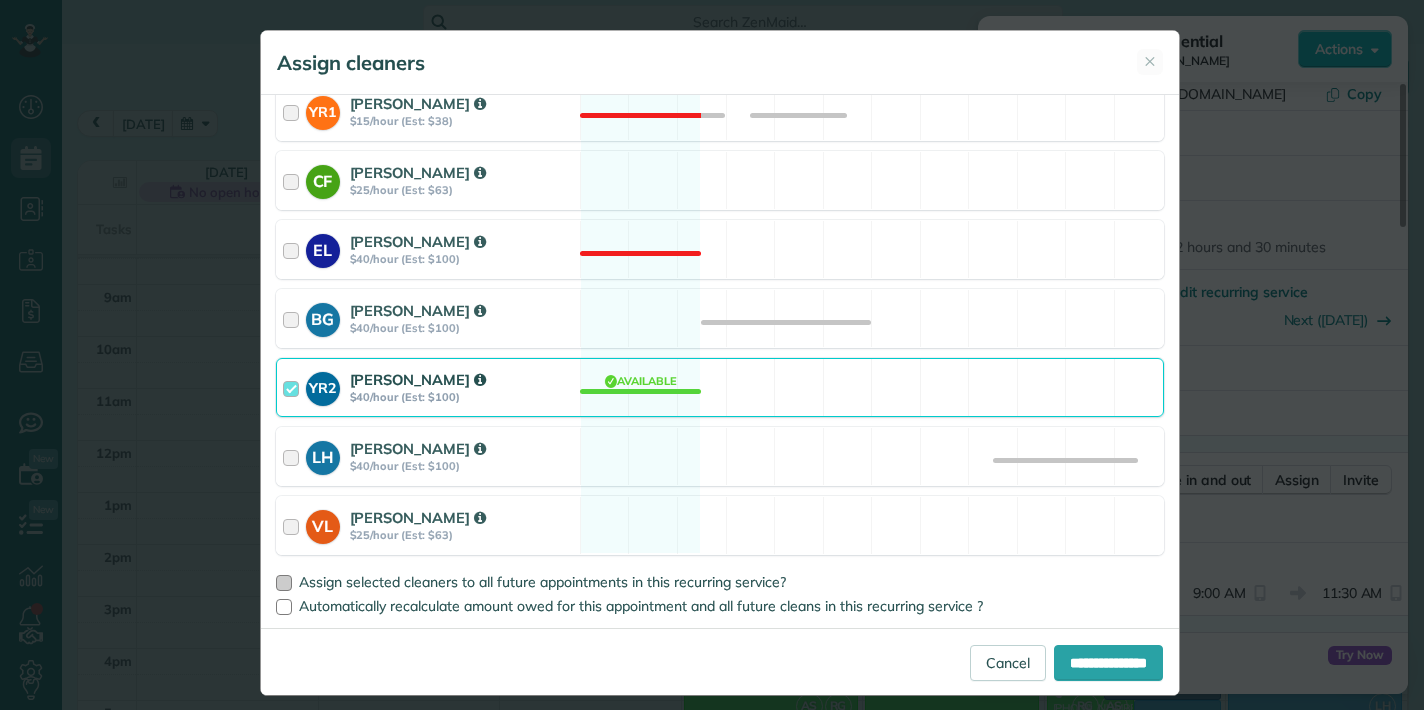 click at bounding box center [284, 583] 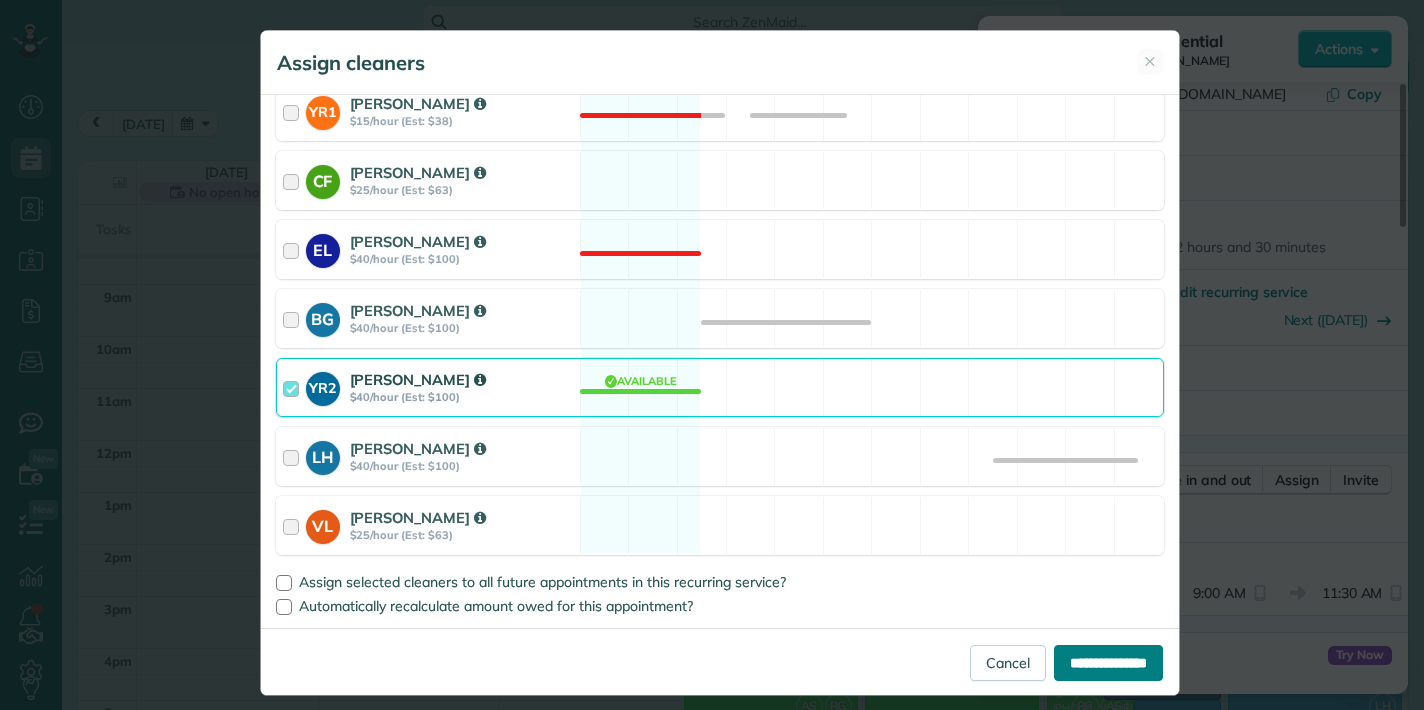 click on "**********" at bounding box center (1108, 663) 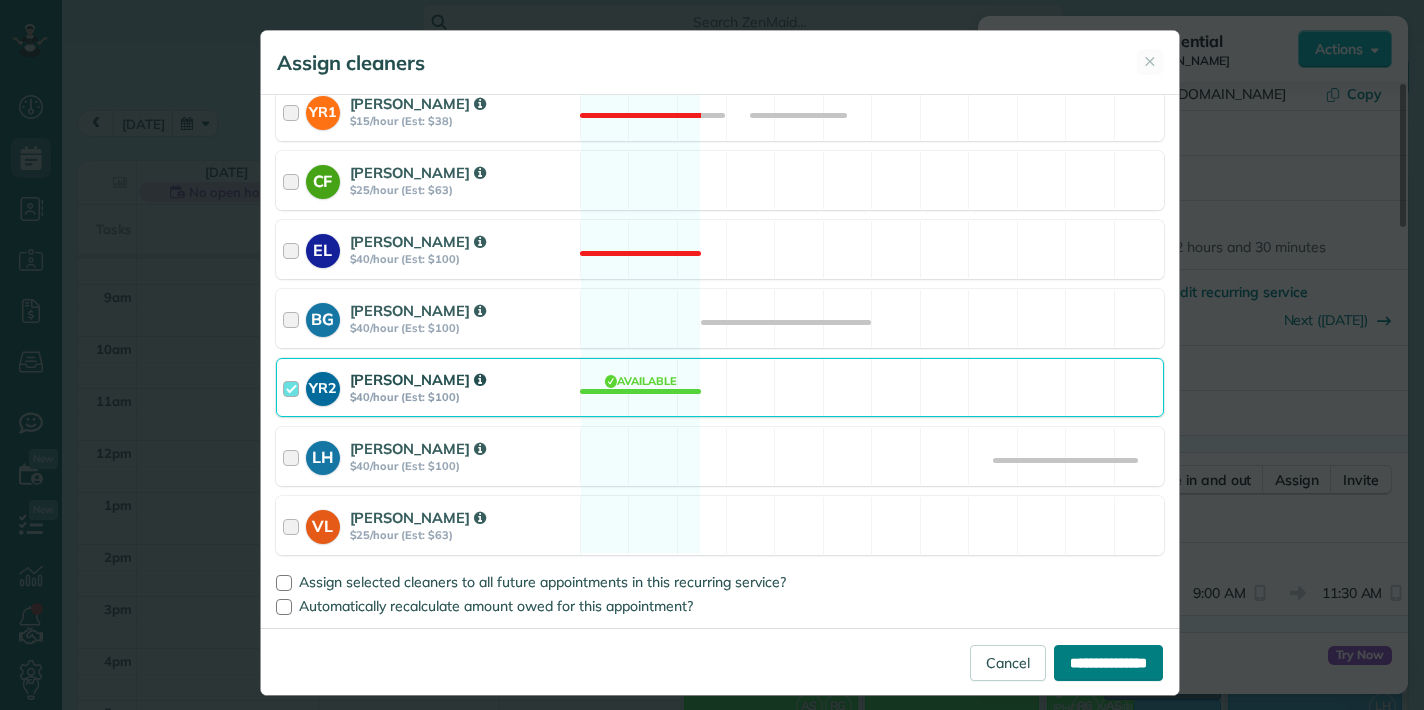 type on "**********" 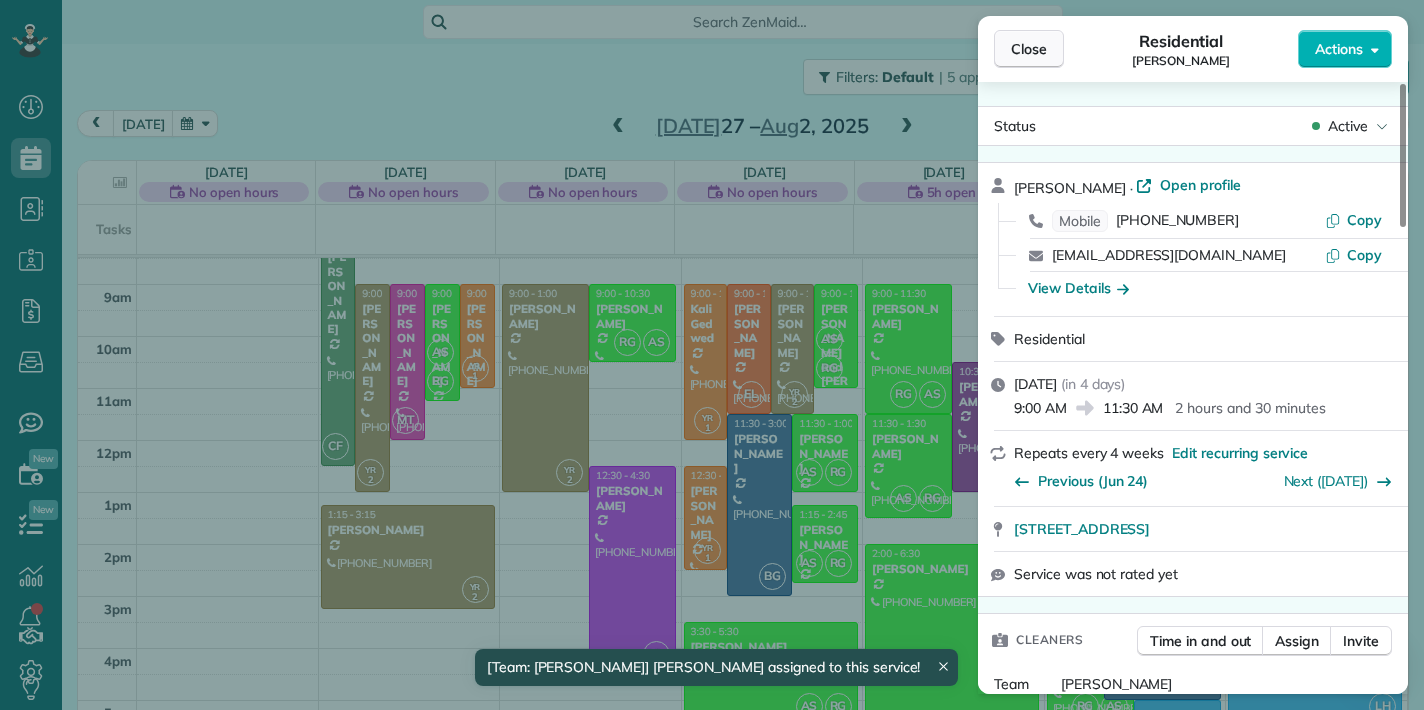 click on "Close" at bounding box center [1029, 49] 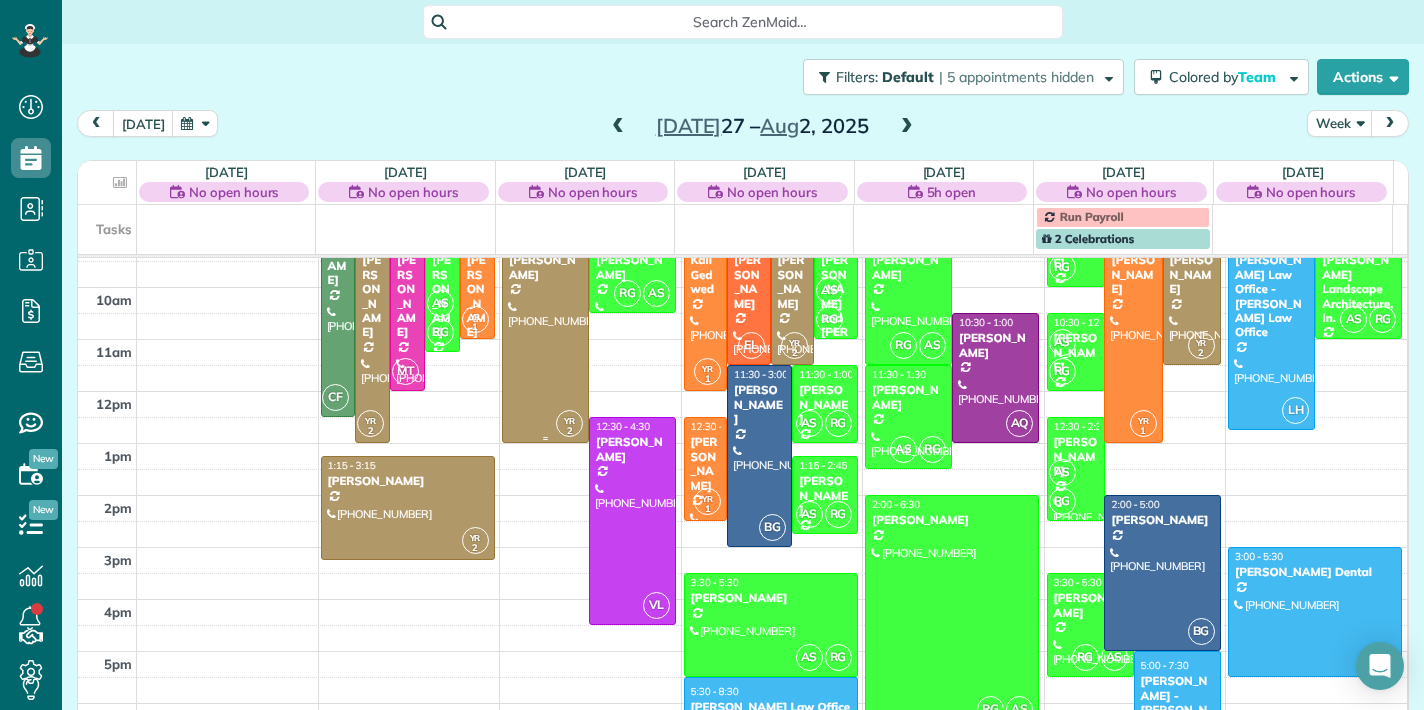 scroll, scrollTop: 145, scrollLeft: 0, axis: vertical 